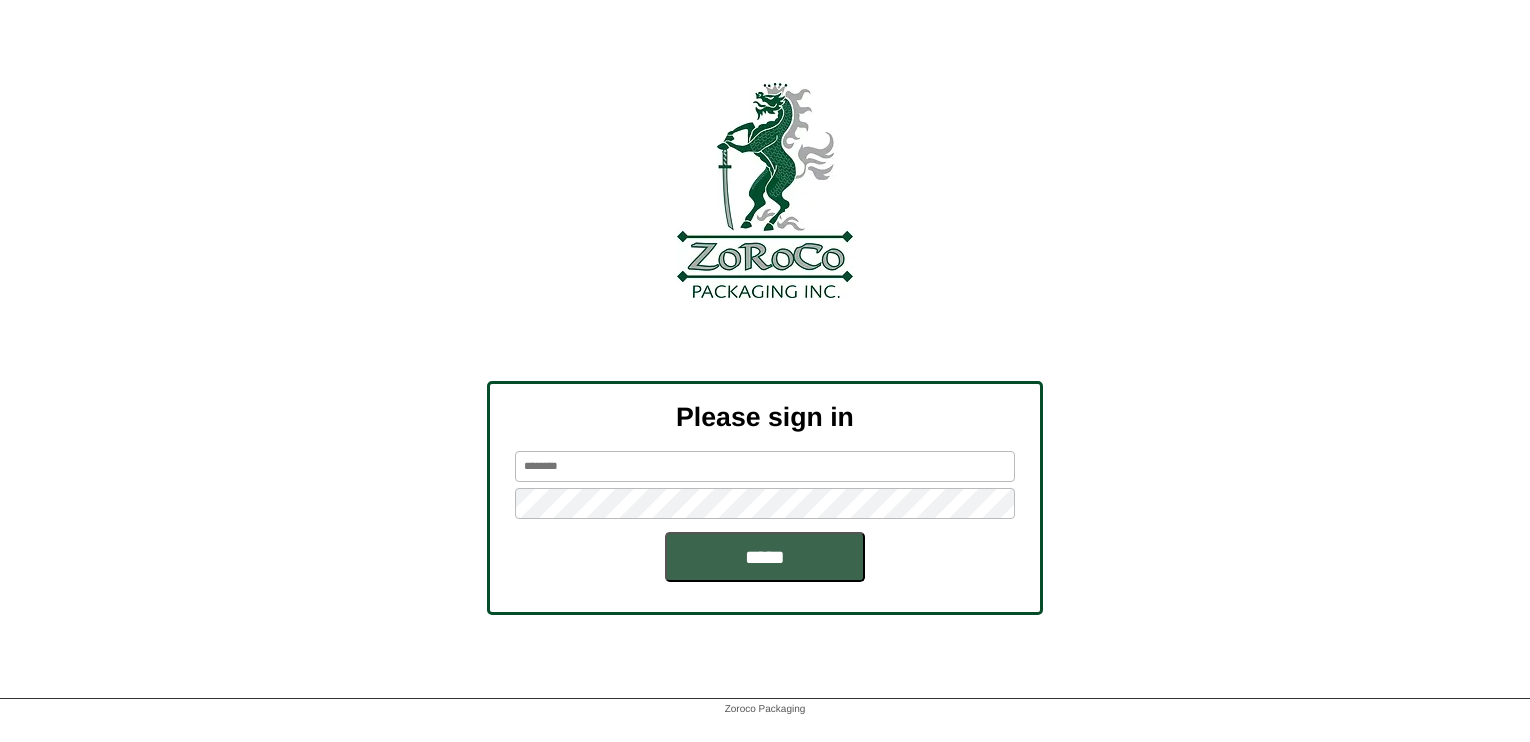 scroll, scrollTop: 0, scrollLeft: 0, axis: both 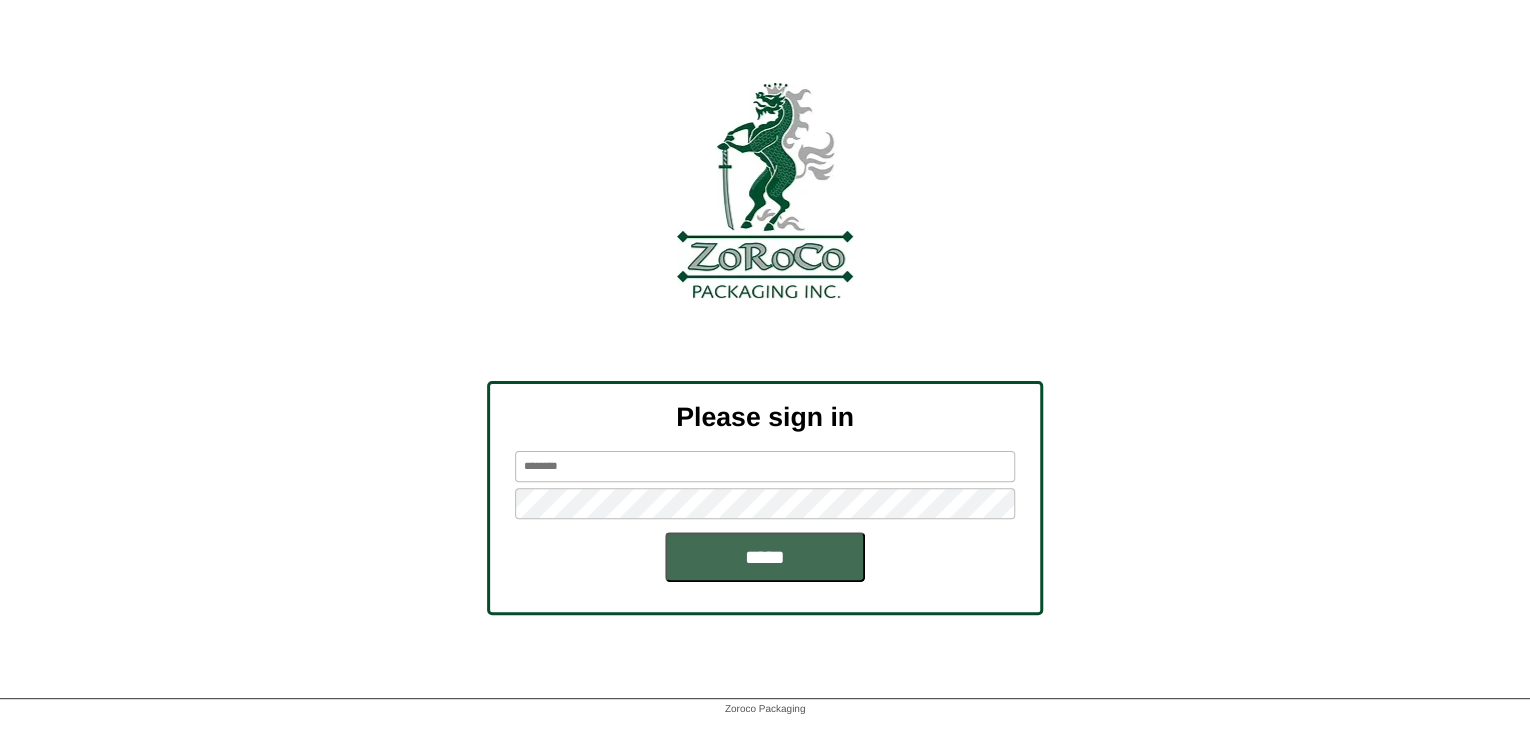 type on "*******" 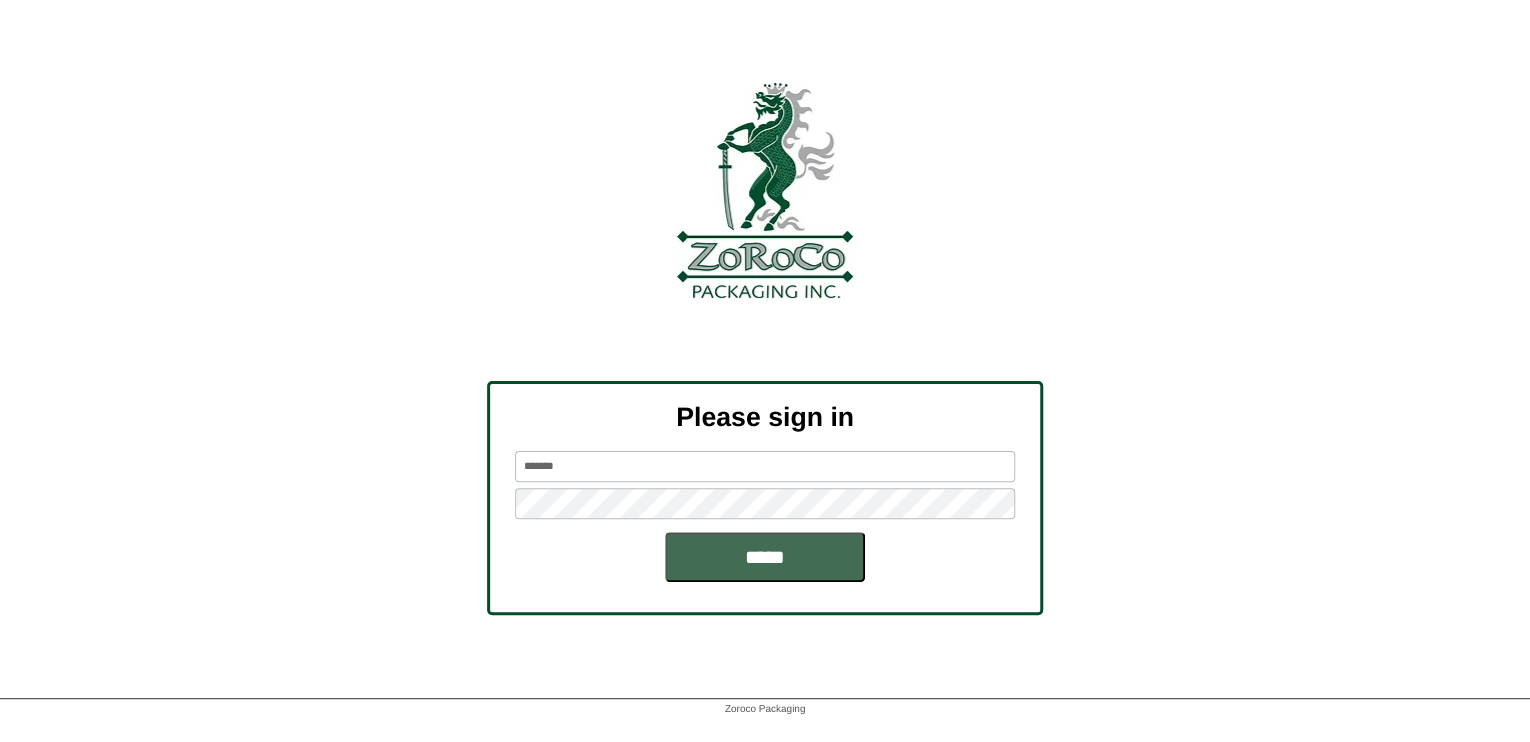 click on "*****" at bounding box center (765, 557) 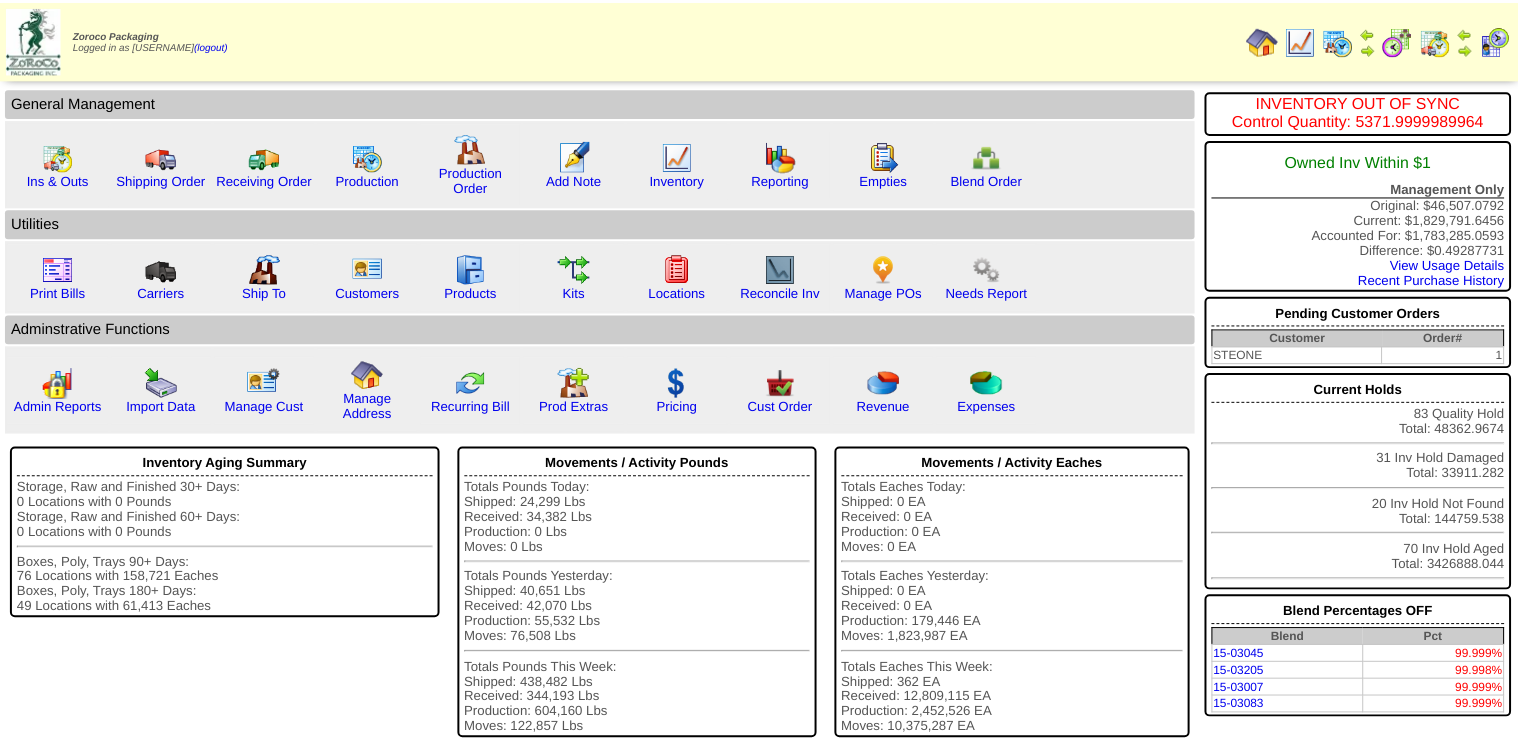 scroll, scrollTop: 0, scrollLeft: 0, axis: both 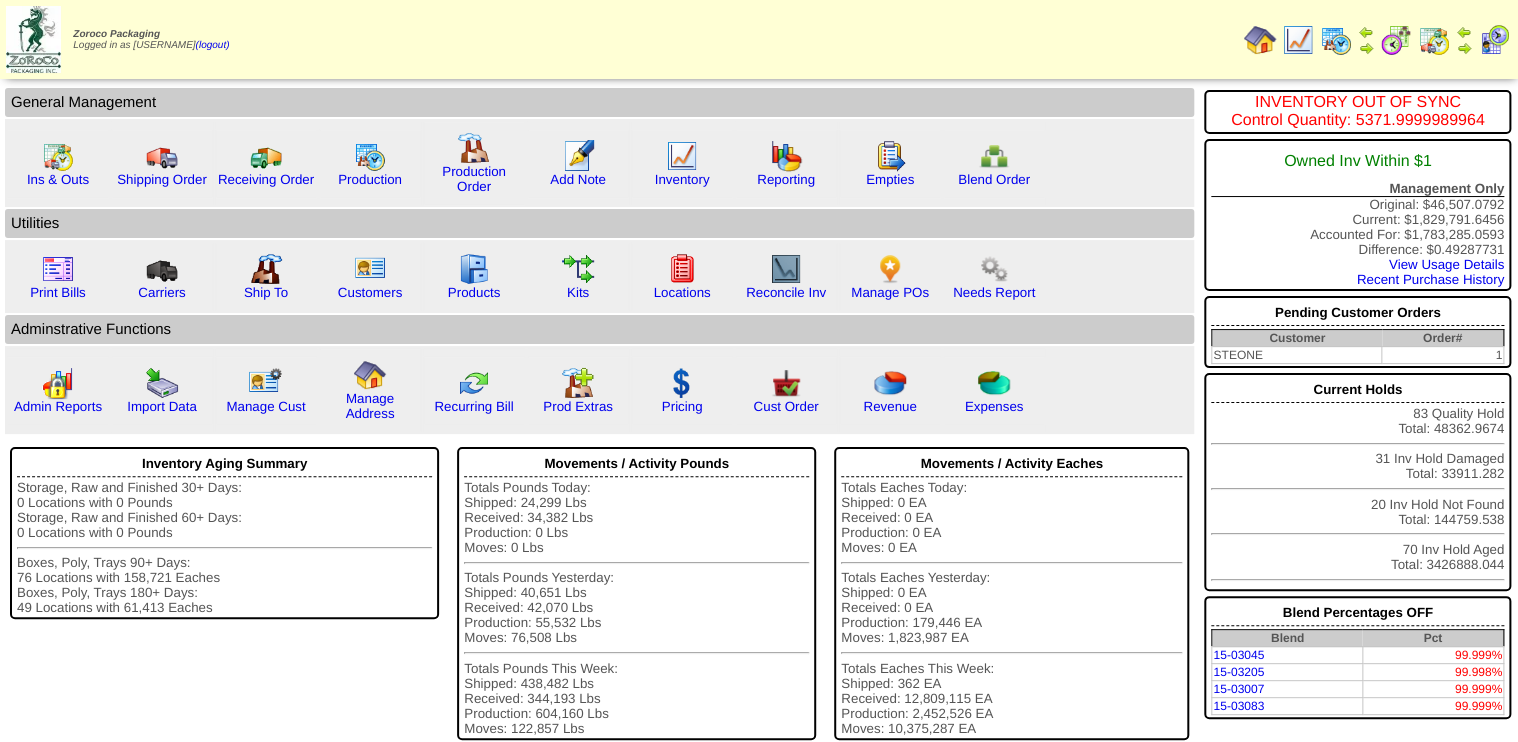click at bounding box center (1396, 40) 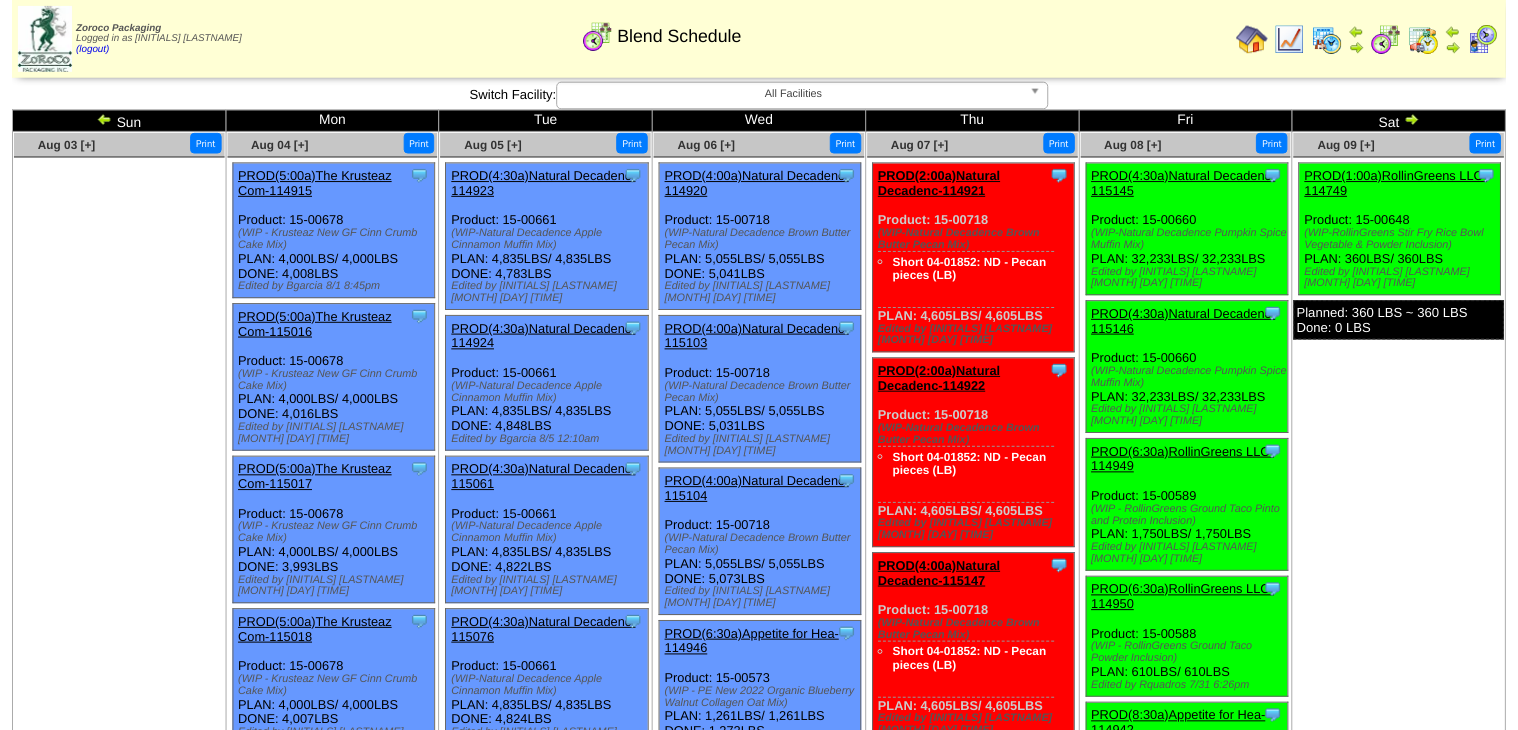 scroll, scrollTop: 829, scrollLeft: 0, axis: vertical 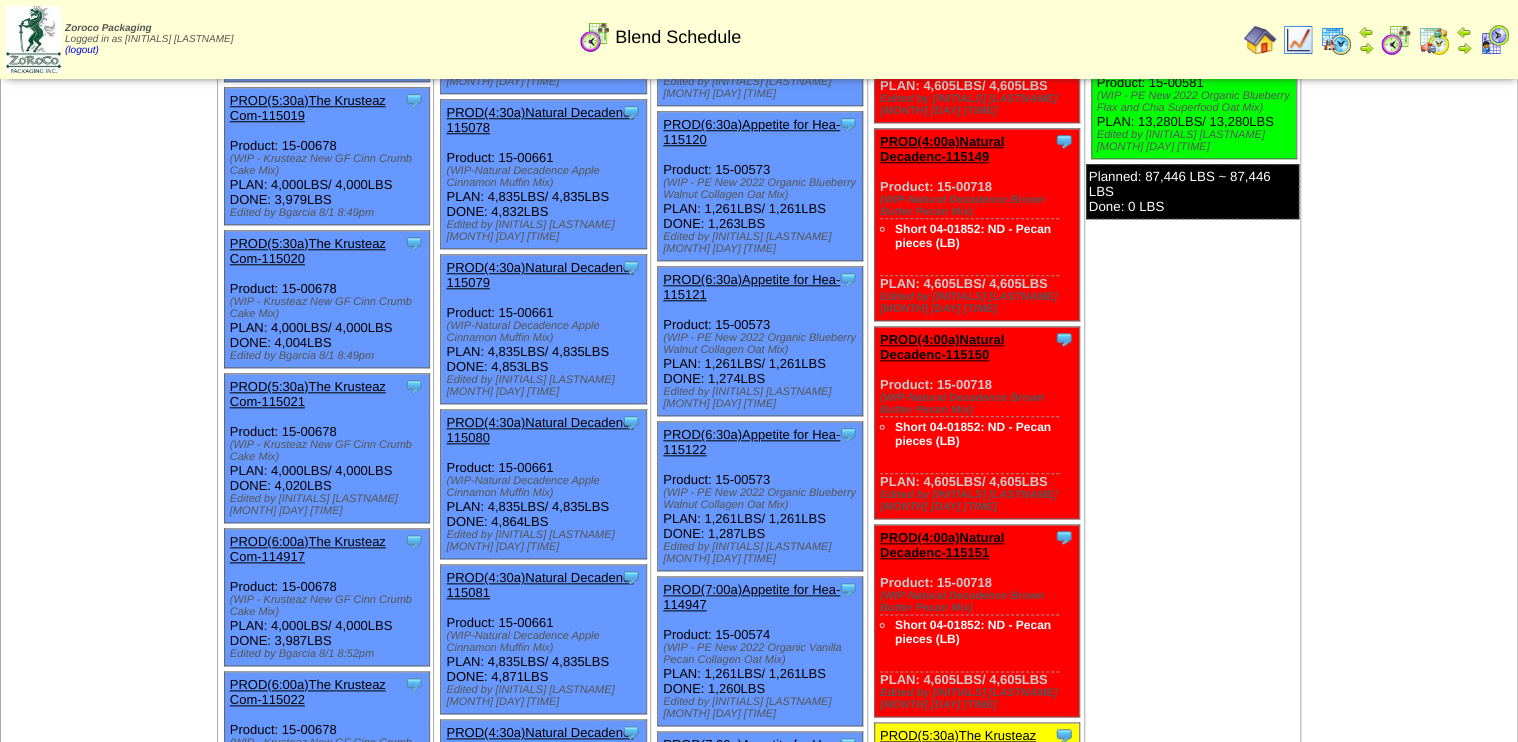 click on "PROD(4:30a)Natural Decadenc-115080" at bounding box center [539, 430] 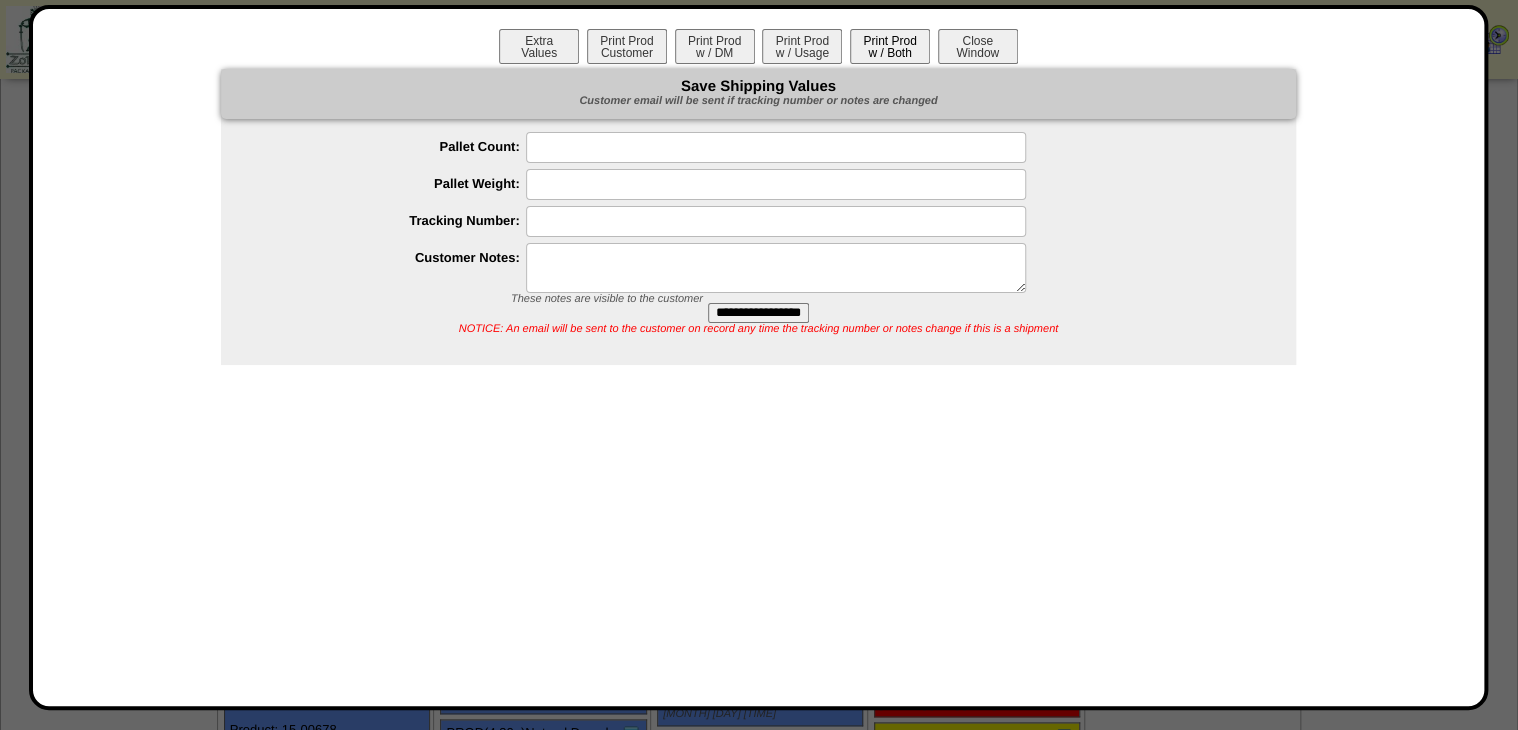 click on "Print Prod w / Both" at bounding box center [890, 46] 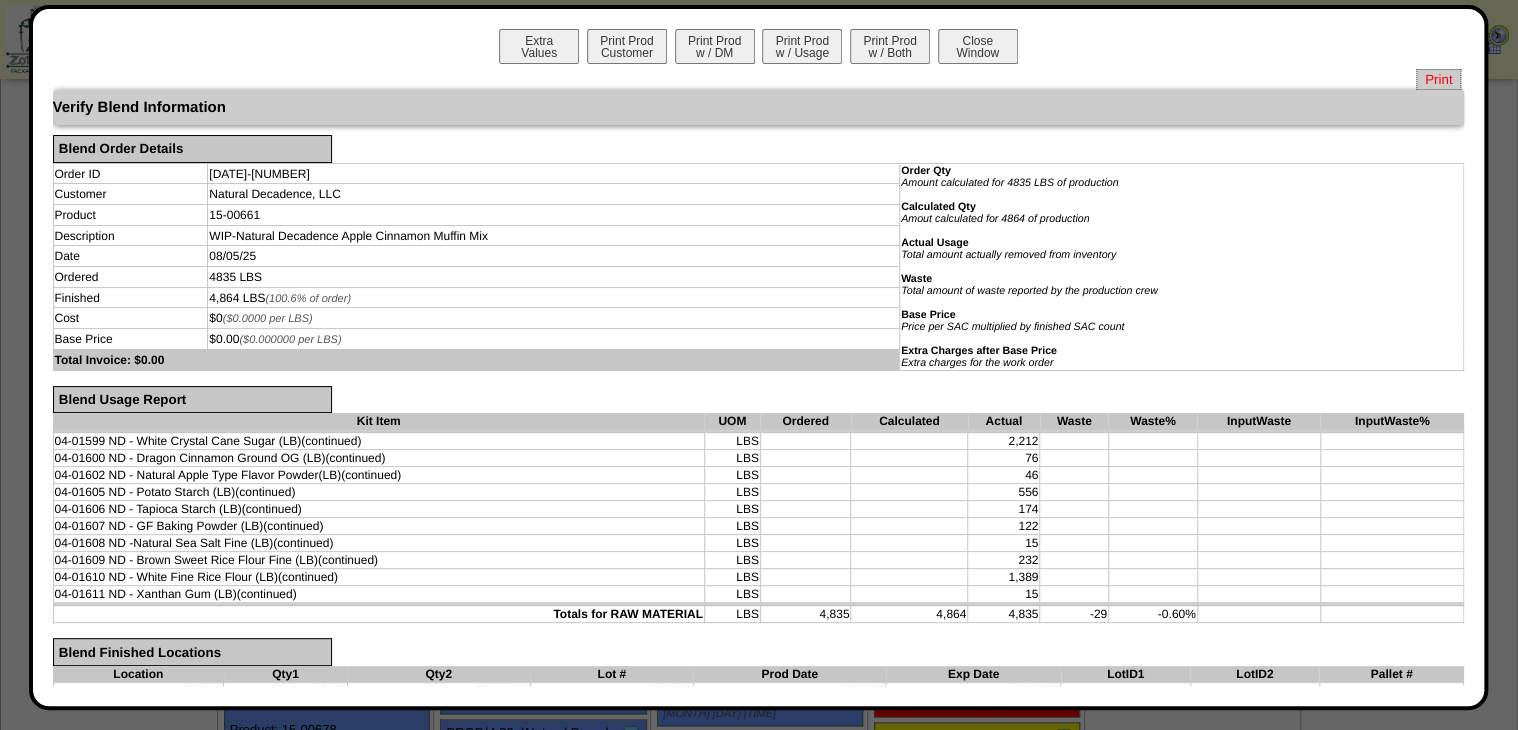click on "Print" at bounding box center (1438, 79) 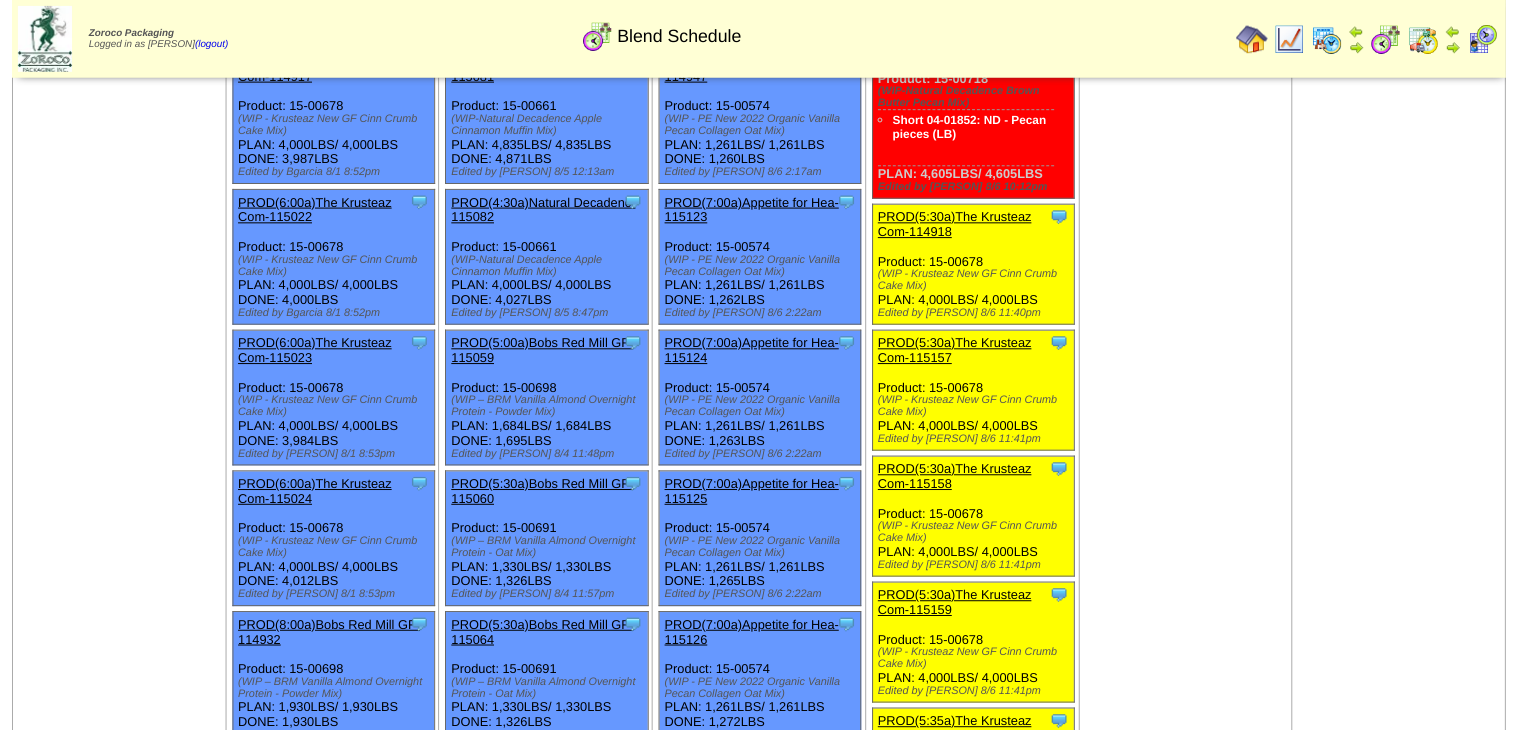 scroll, scrollTop: 2698, scrollLeft: 0, axis: vertical 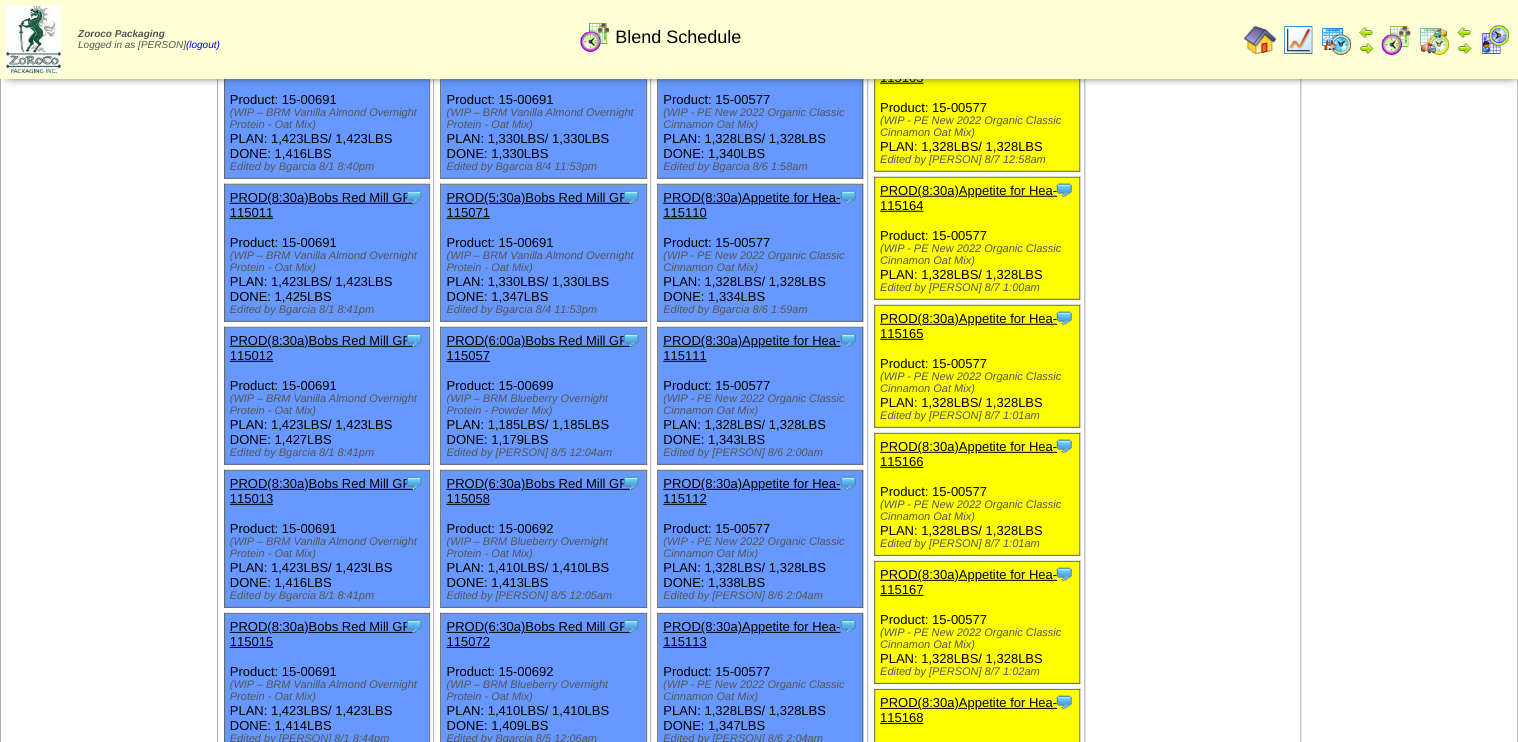 click on "PROD(6:00a)Bobs Red Mill GF-115057" at bounding box center [538, 348] 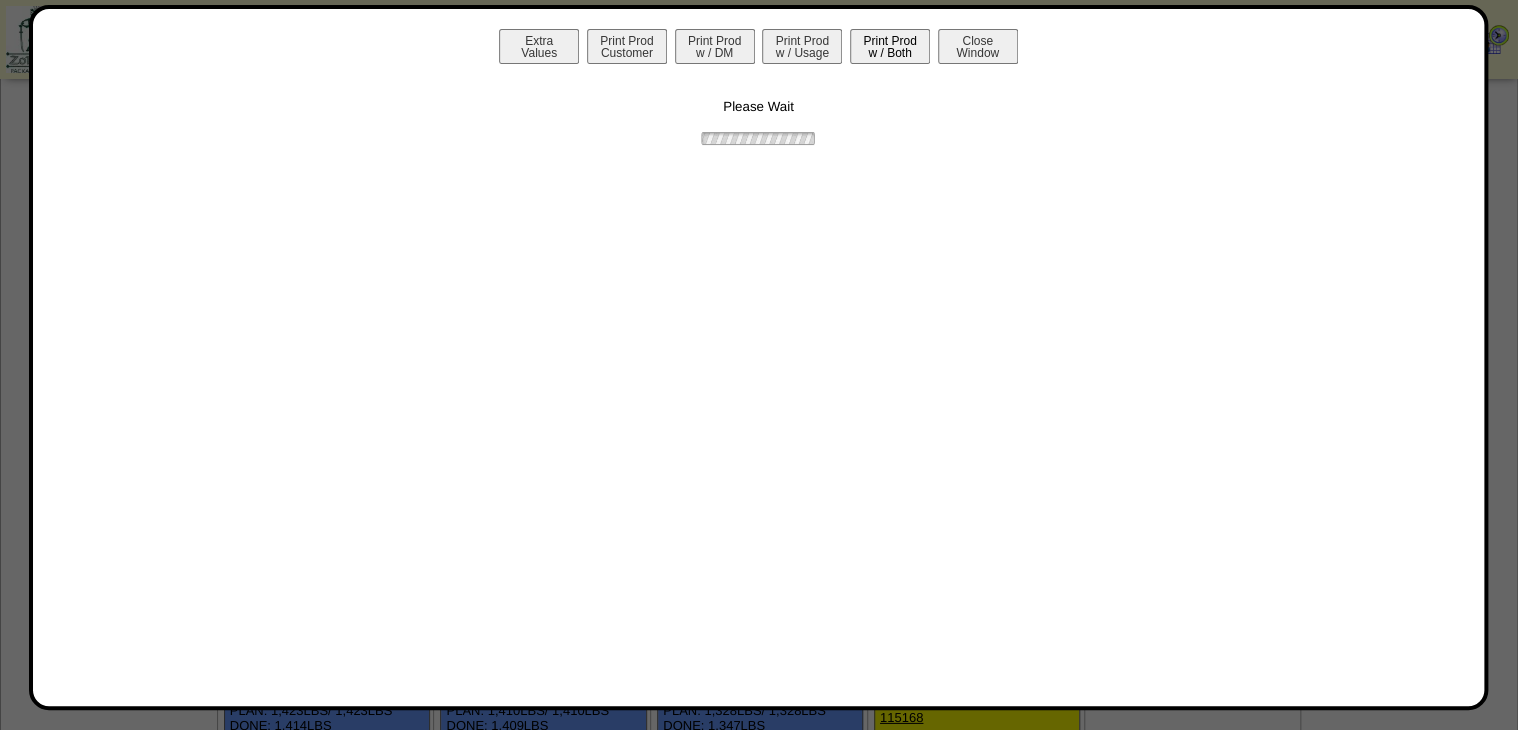 click on "Print Prod w / Both" at bounding box center (890, 46) 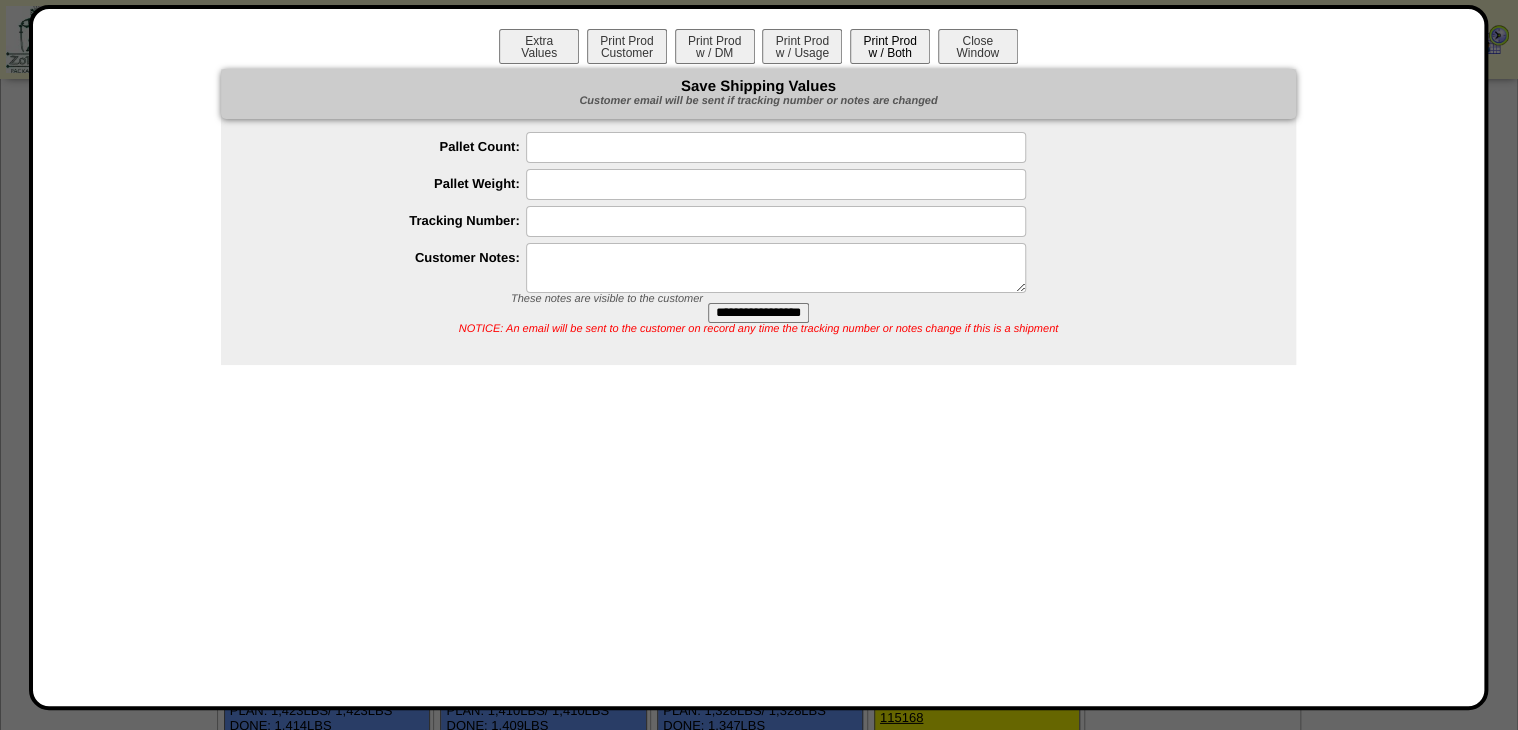 click on "Print Prod w / Both" at bounding box center (890, 46) 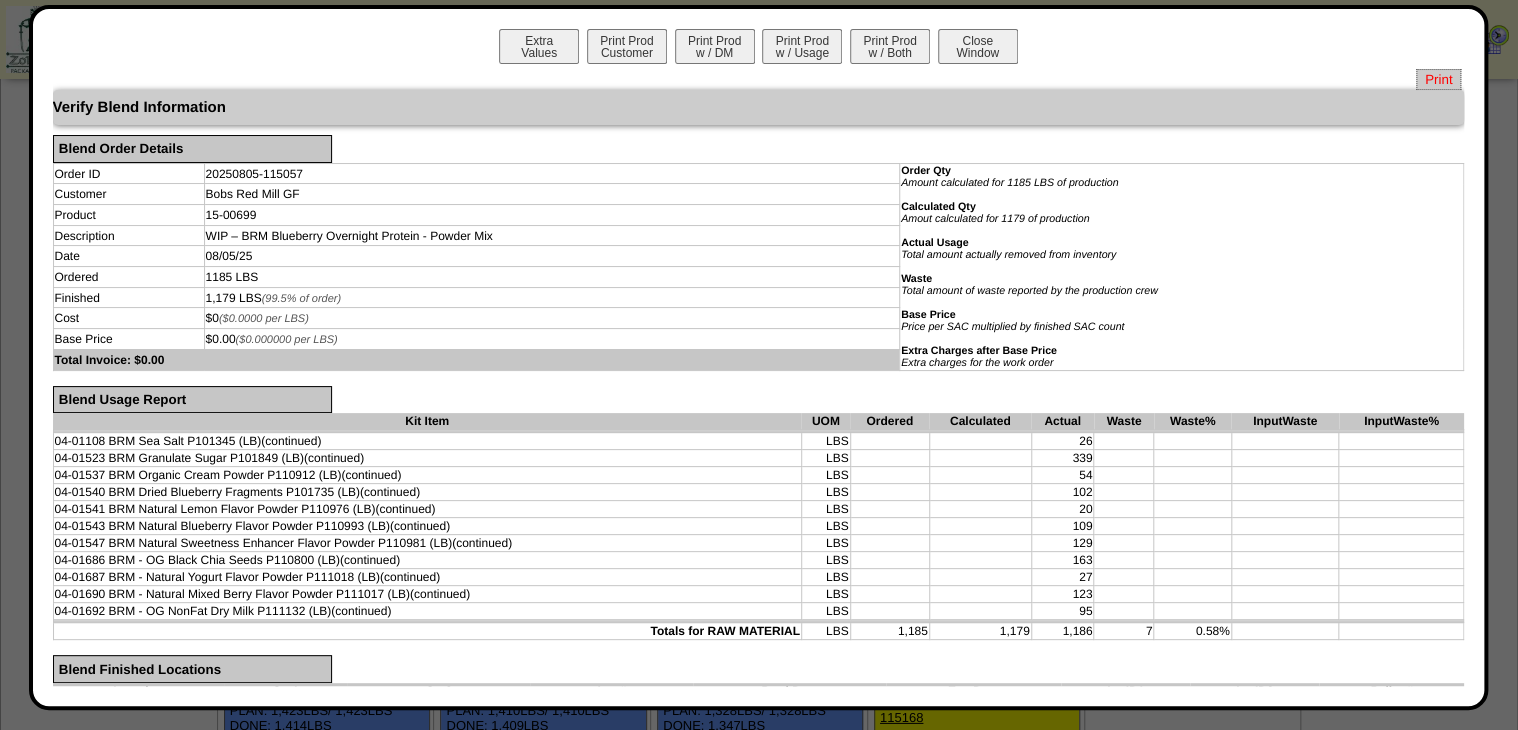 click on "Print" at bounding box center [1438, 79] 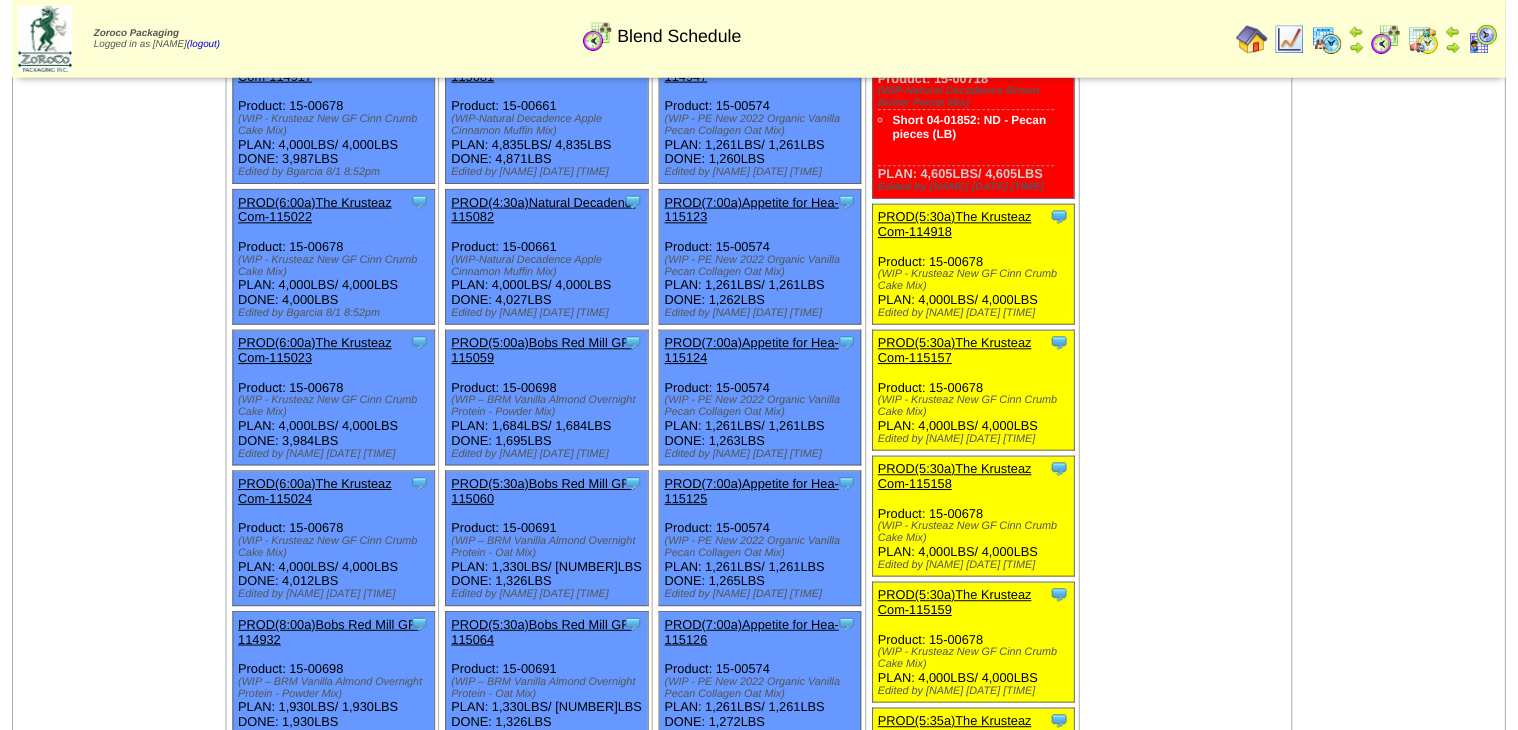 scroll, scrollTop: 2842, scrollLeft: 0, axis: vertical 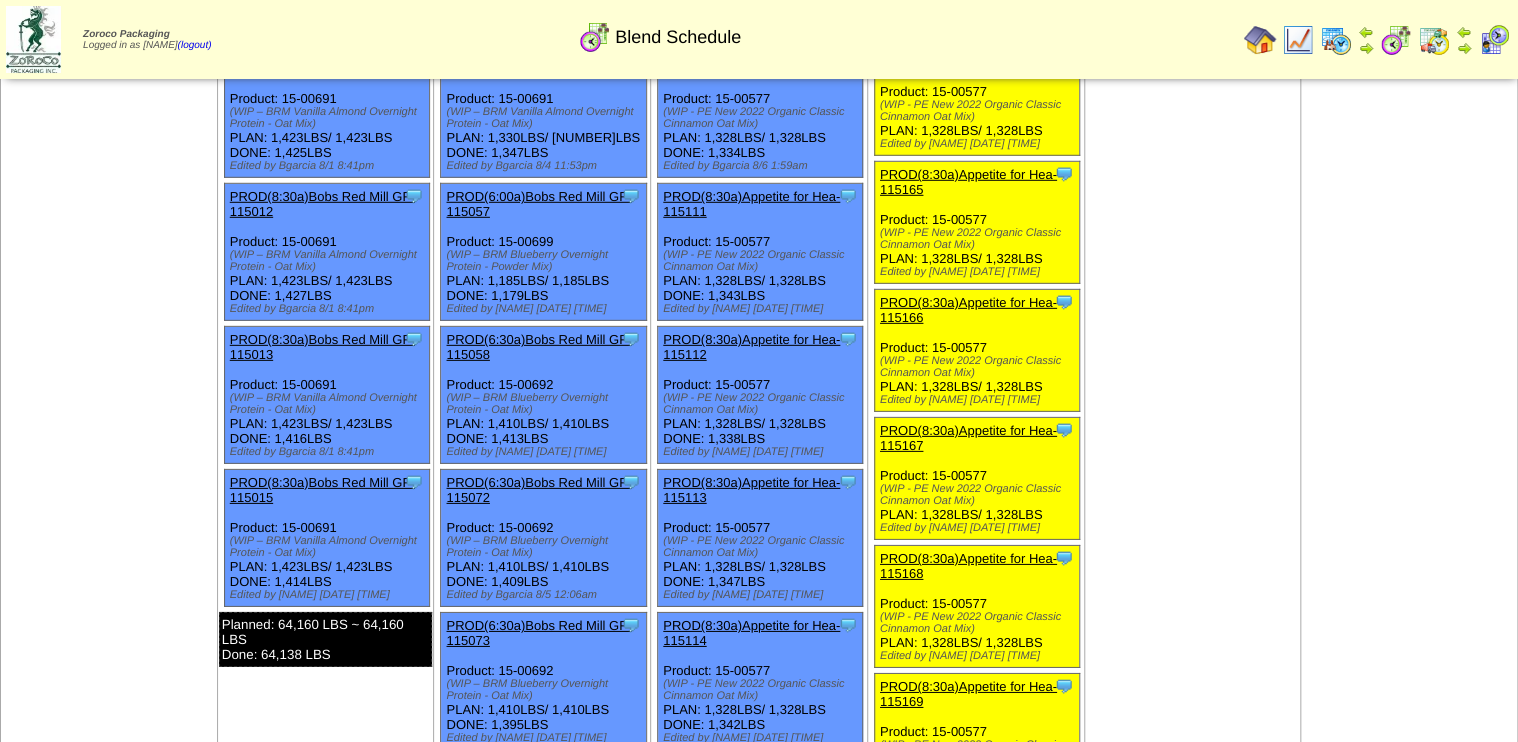 click on "PROD(6:30a)Bobs Red Mill GF-115058" at bounding box center [538, 347] 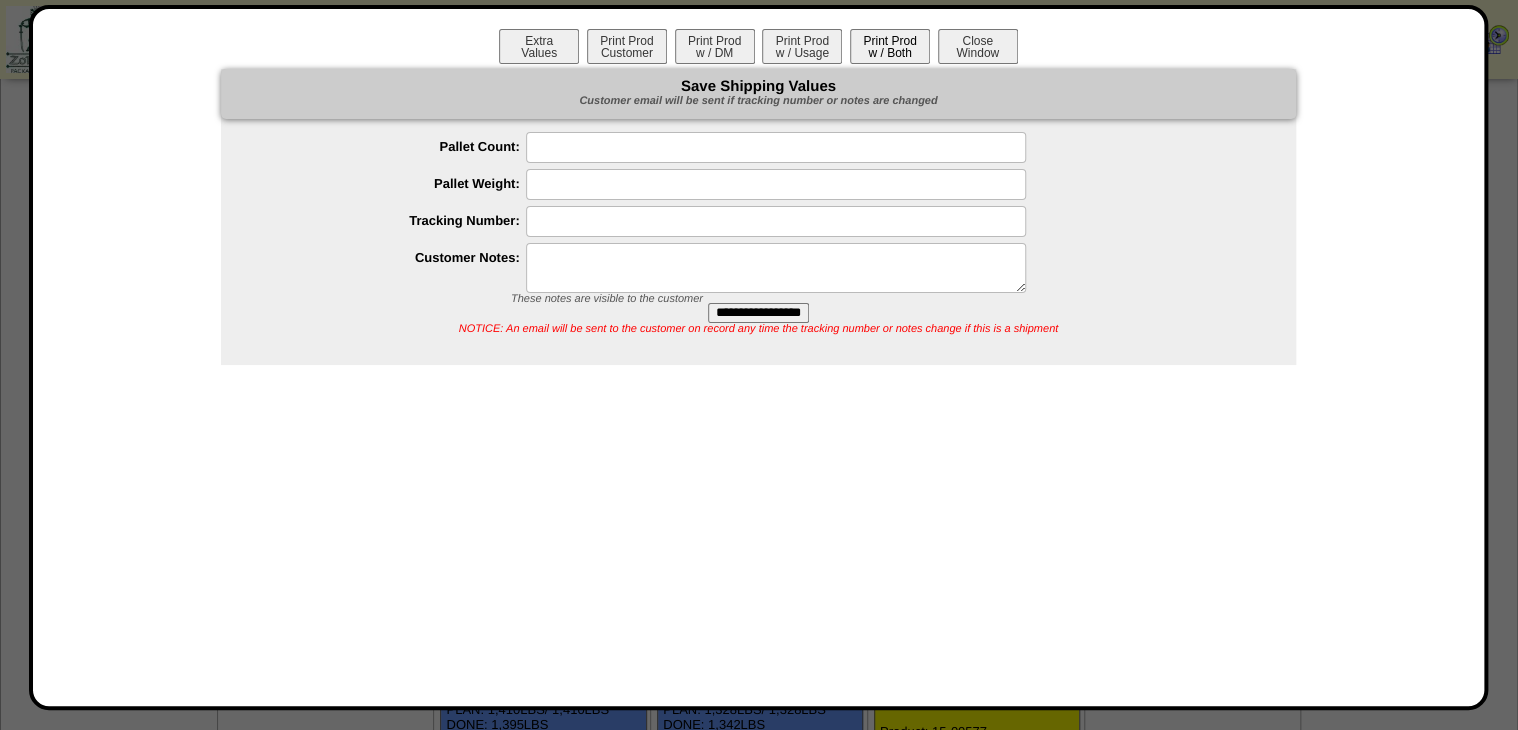 click on "Print Prod w / Both" at bounding box center [890, 46] 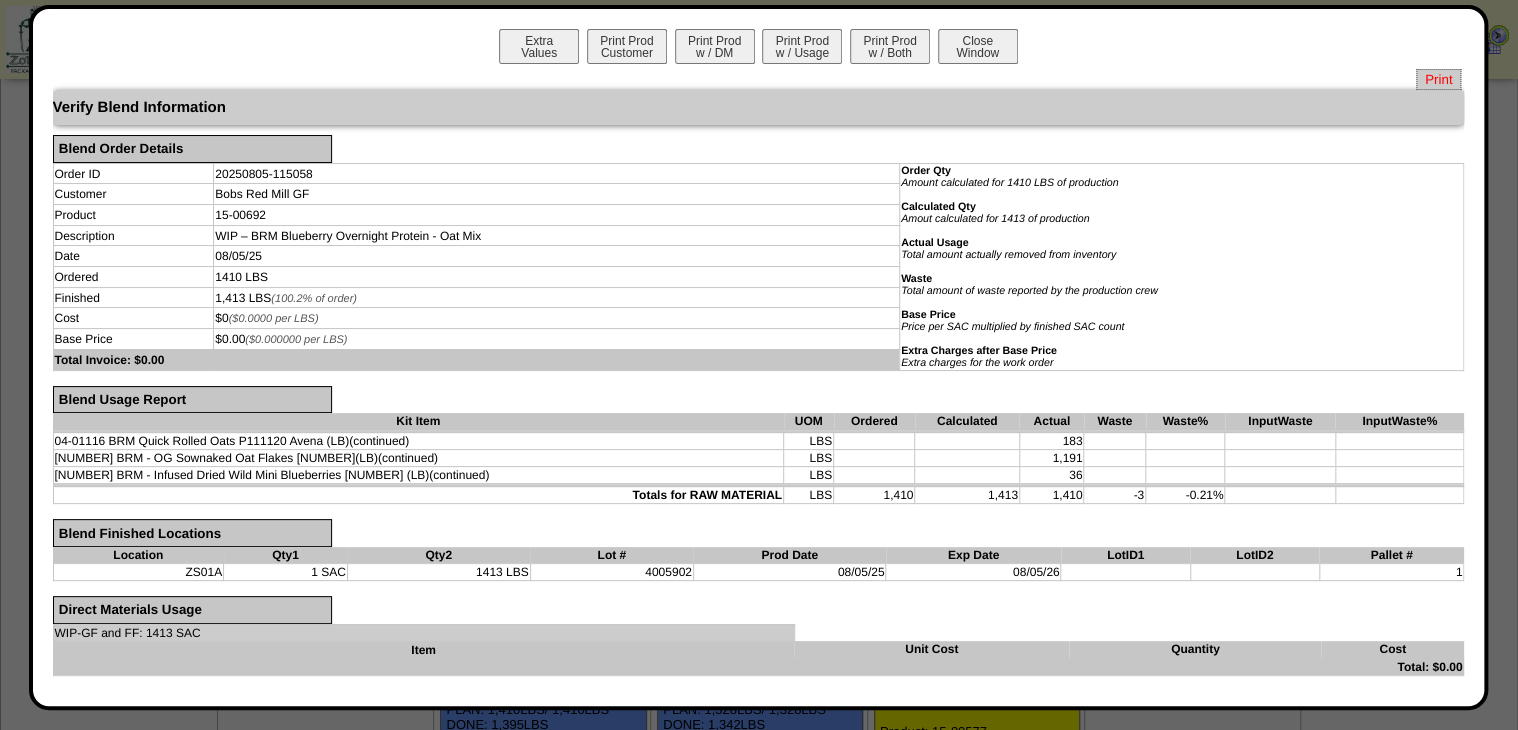 click on "Print" at bounding box center [1438, 79] 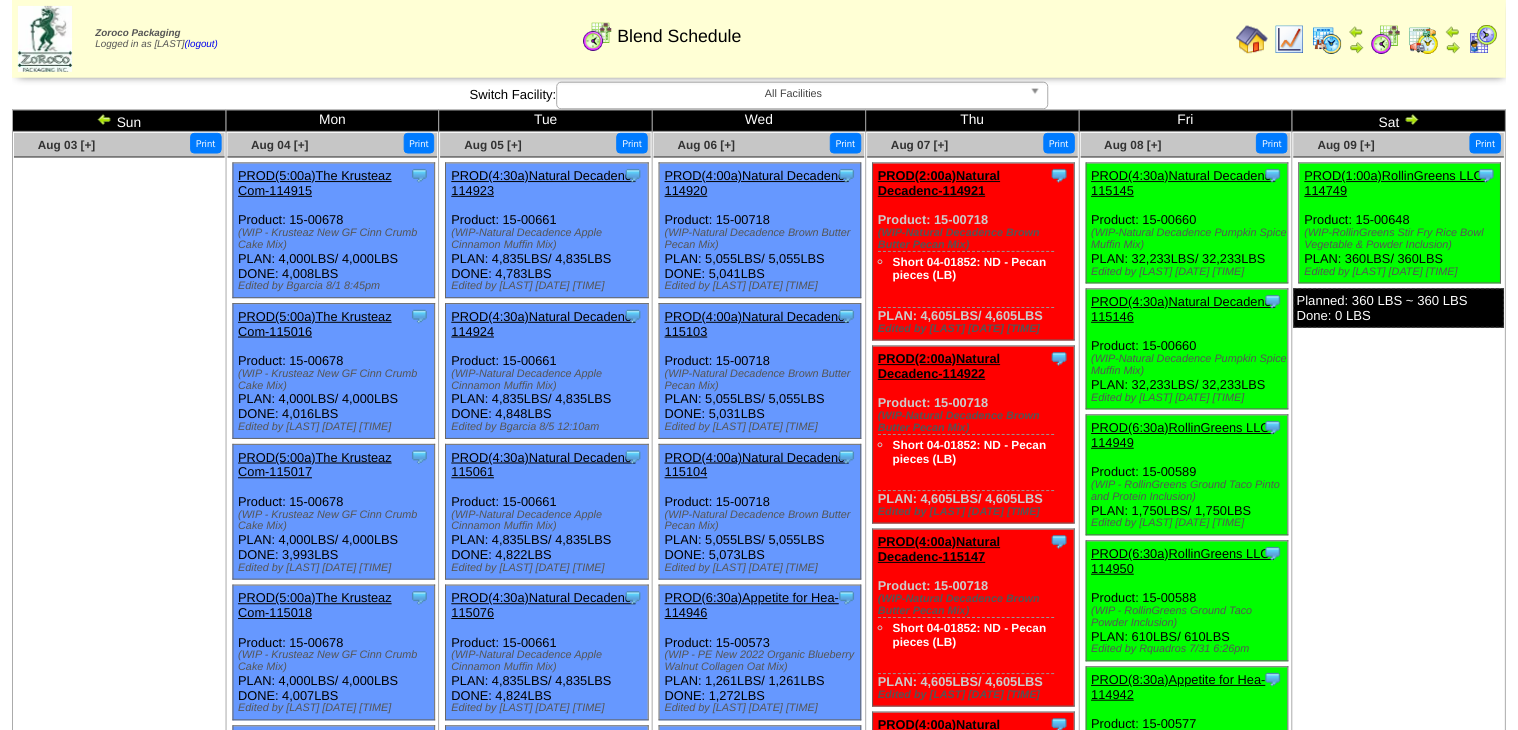 scroll, scrollTop: 2986, scrollLeft: 0, axis: vertical 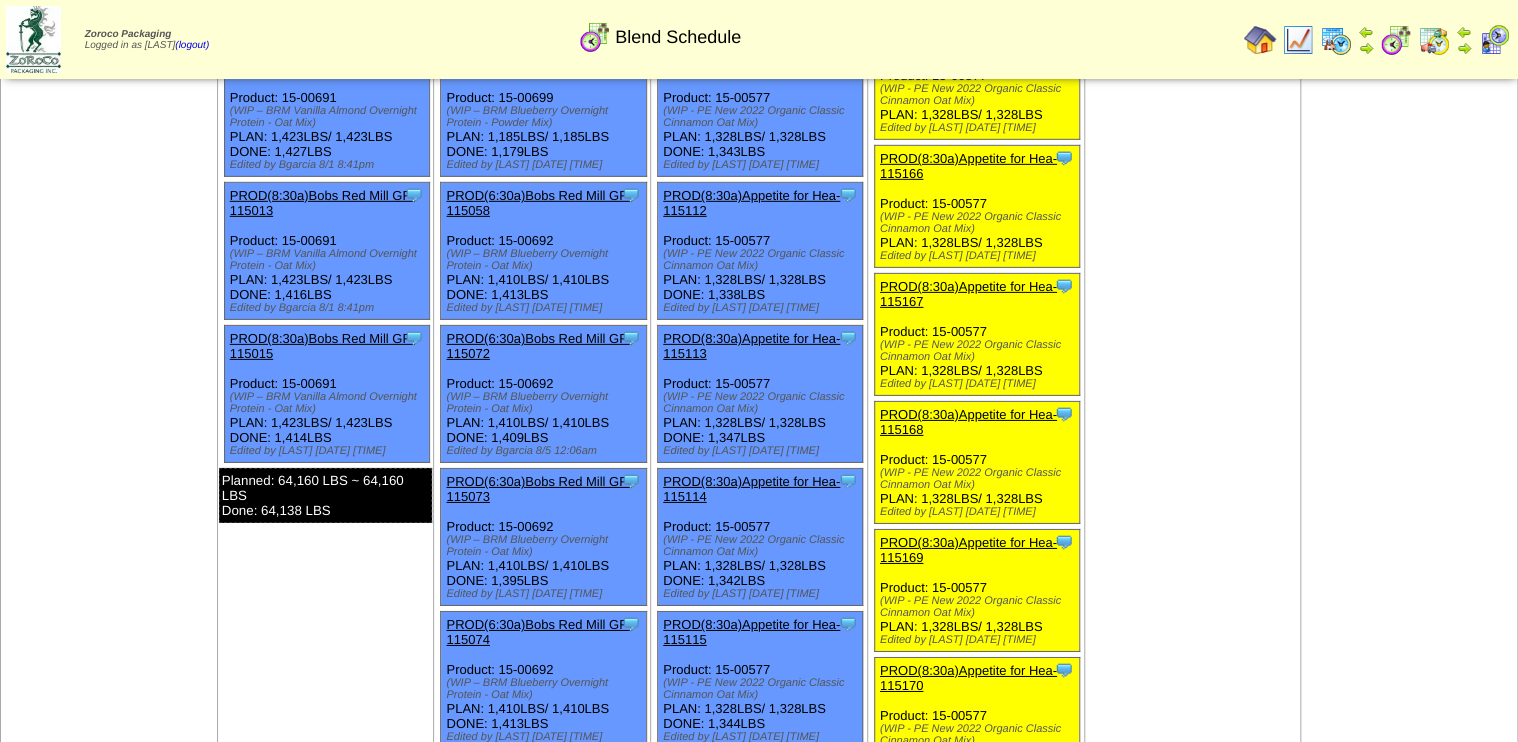 click on "PROD(6:30a)Bobs Red Mill GF-115072" at bounding box center [538, 346] 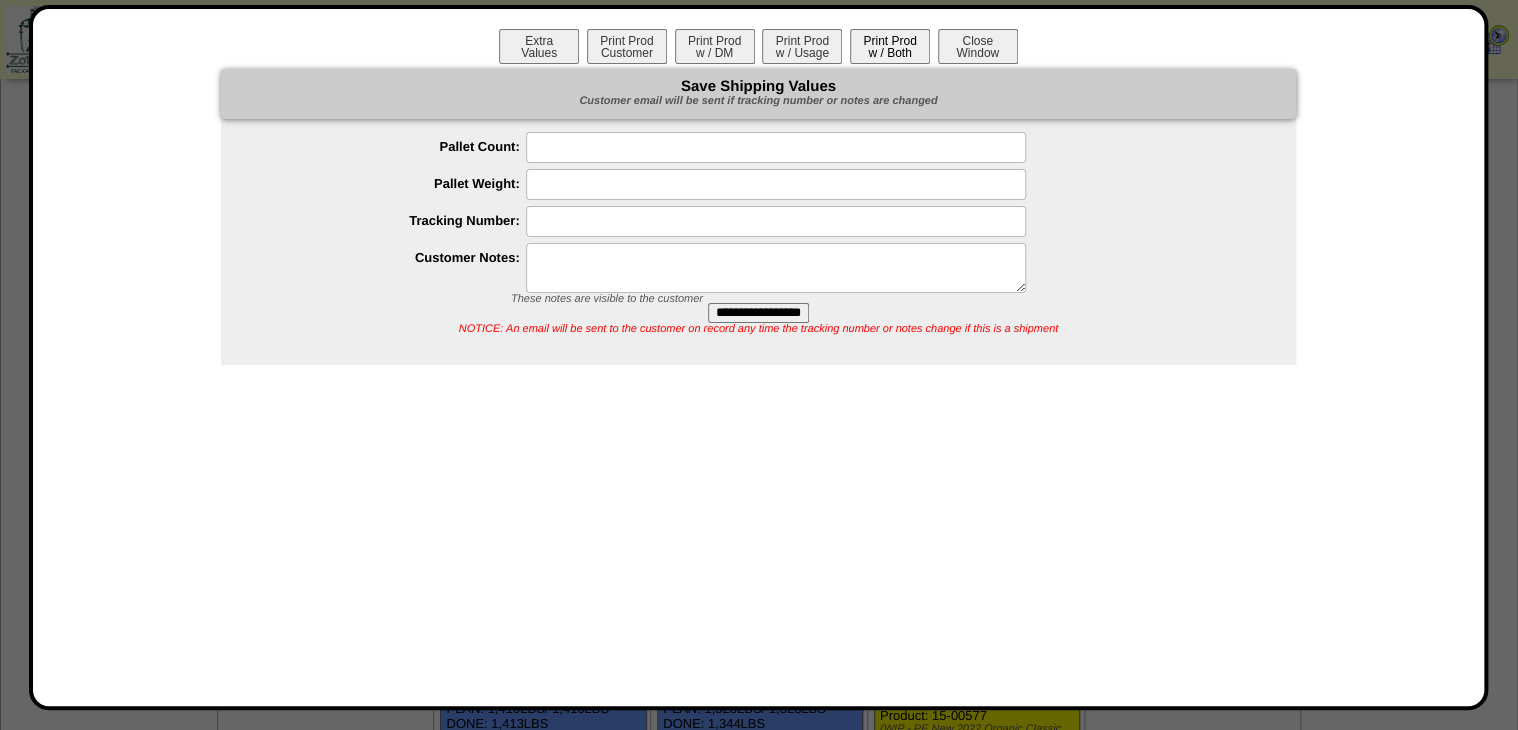 click on "Print Prod w / Both" at bounding box center (890, 46) 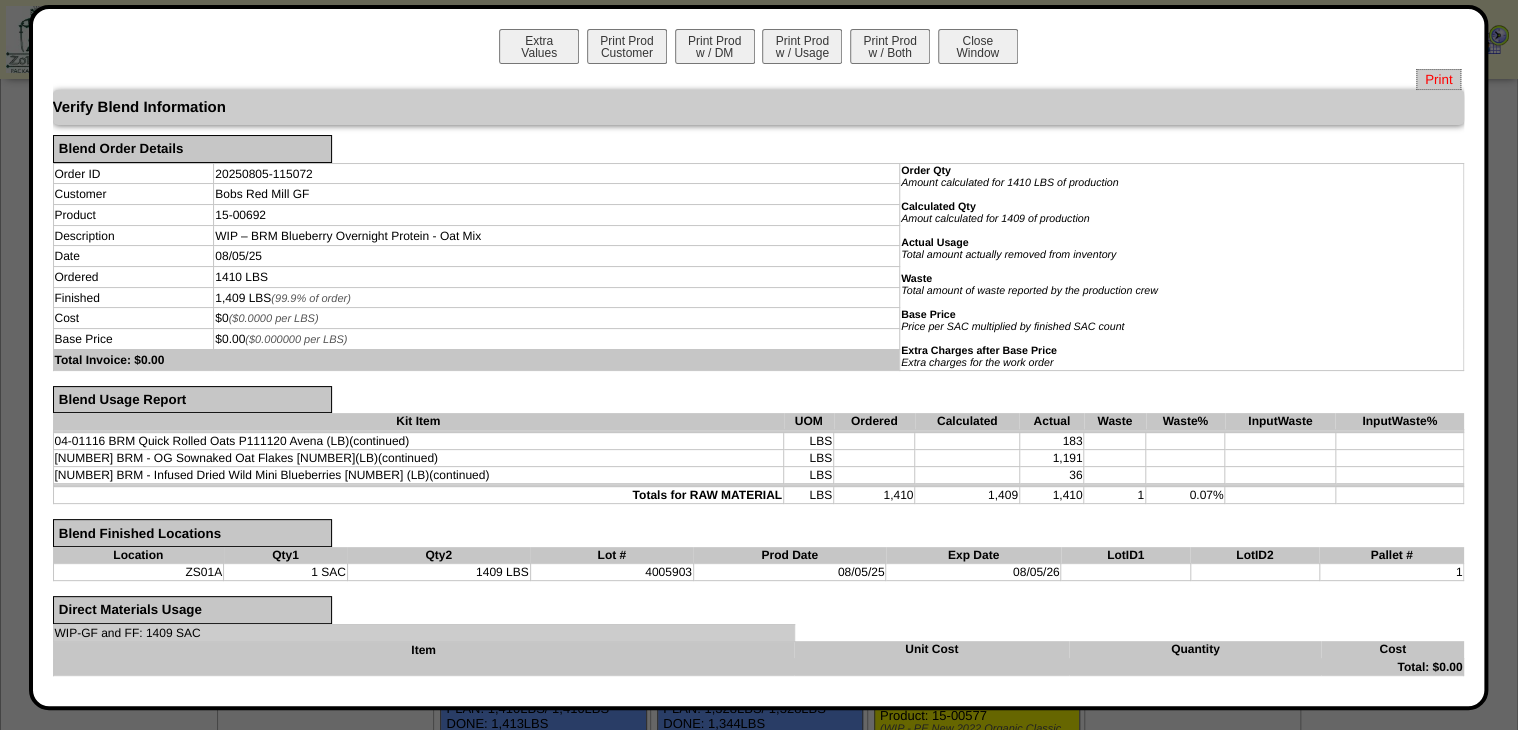 click on "Print" at bounding box center (759, 79) 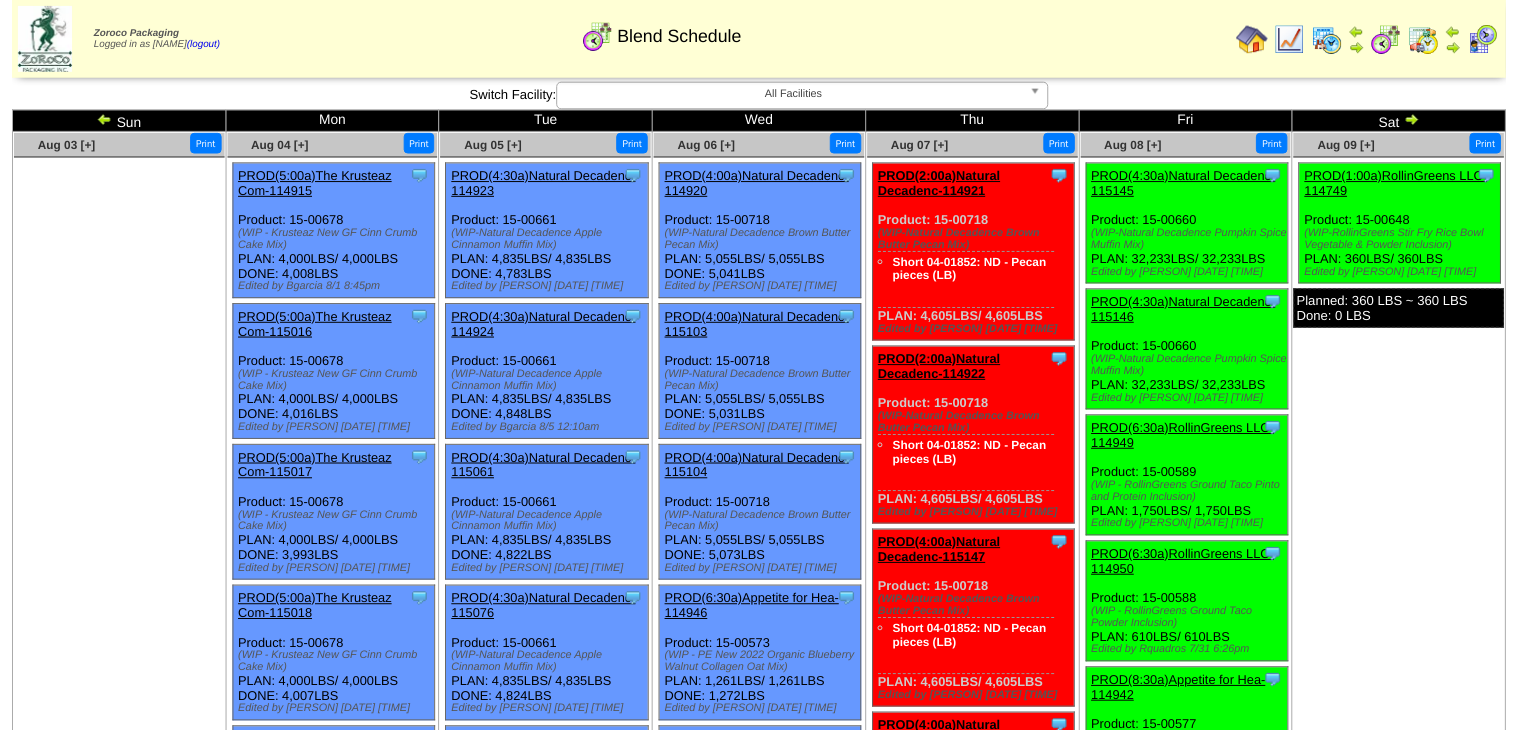 scroll, scrollTop: 3130, scrollLeft: 0, axis: vertical 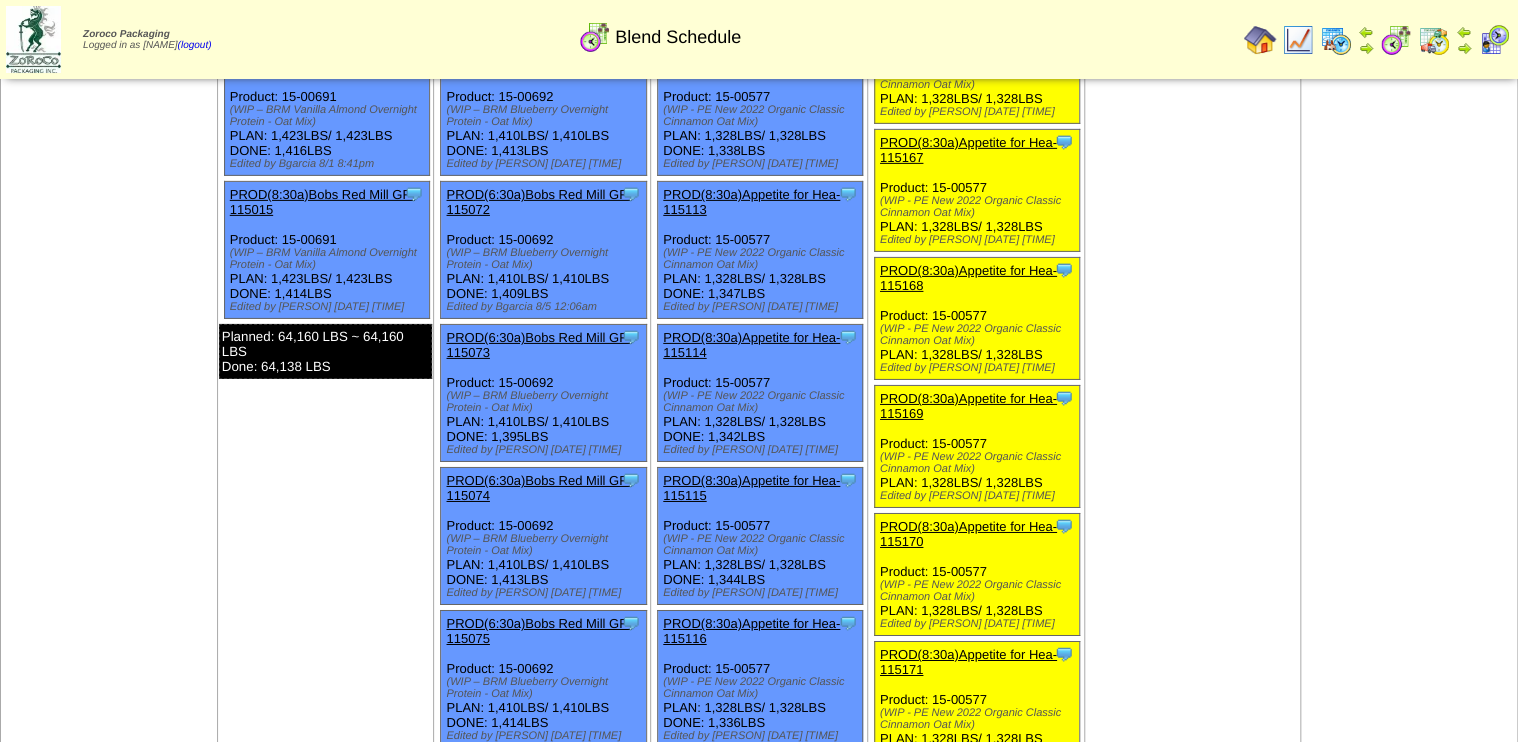 click on "PROD(6:30a)Bobs Red Mill GF-115073" at bounding box center (538, 345) 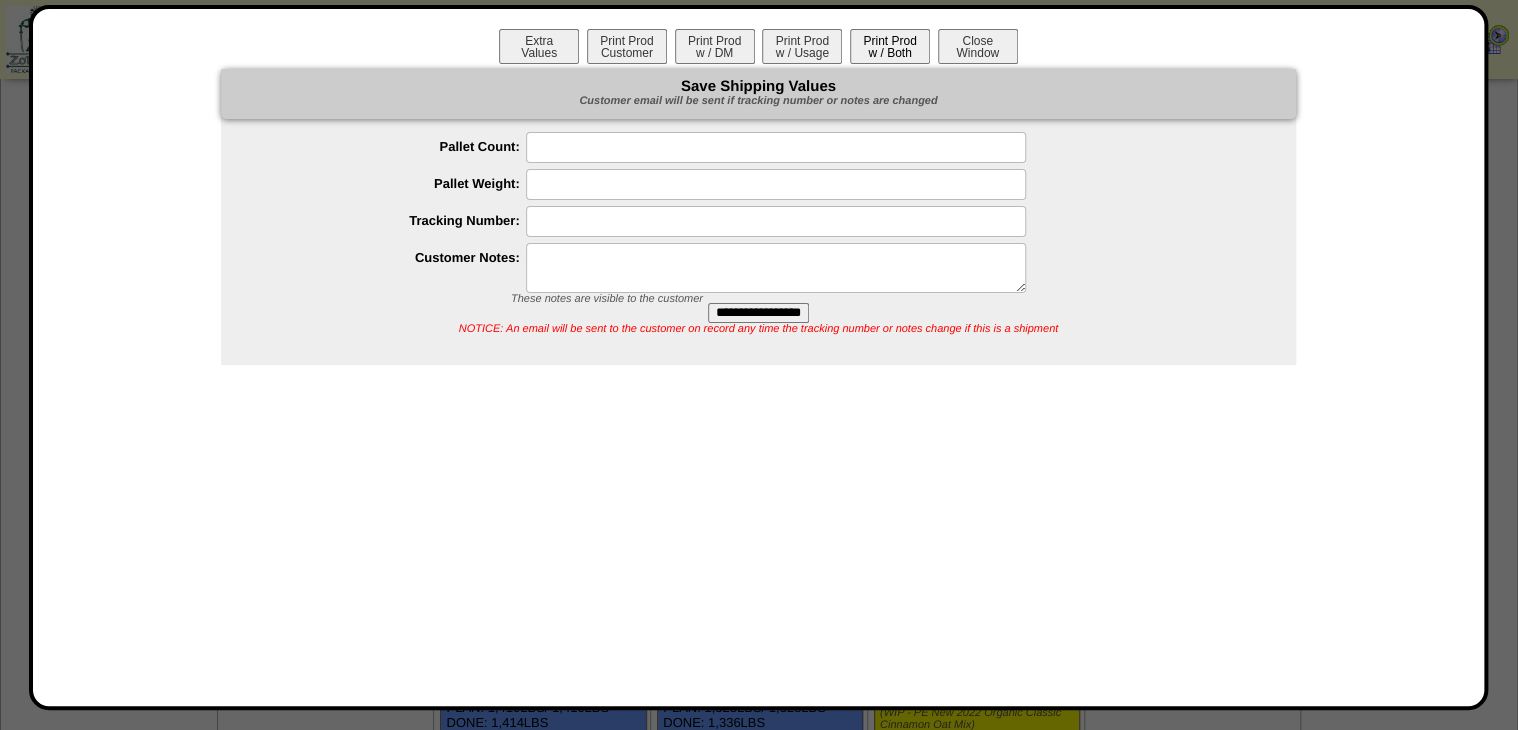 click on "Print Prod w / Both" at bounding box center (890, 46) 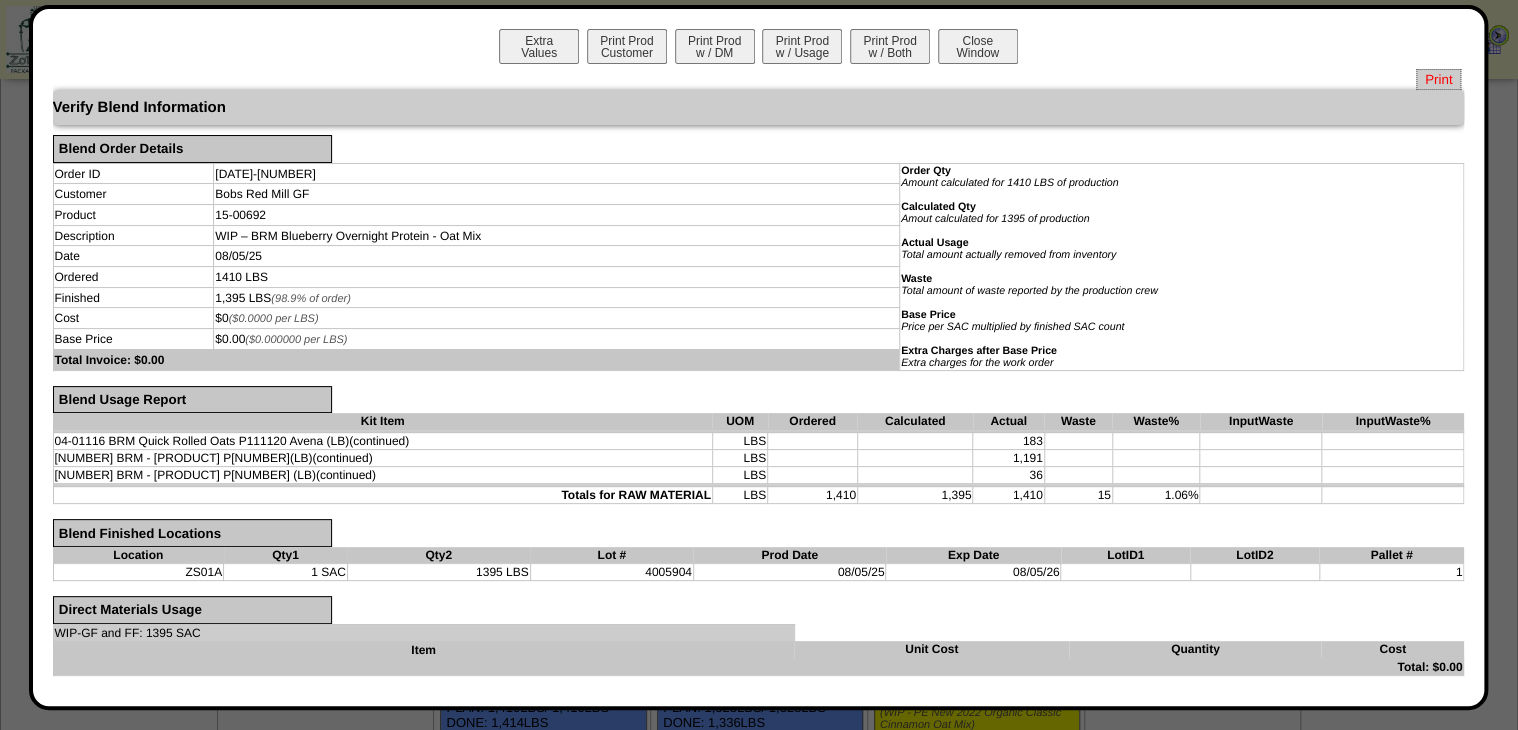 click on "Print" at bounding box center [1438, 79] 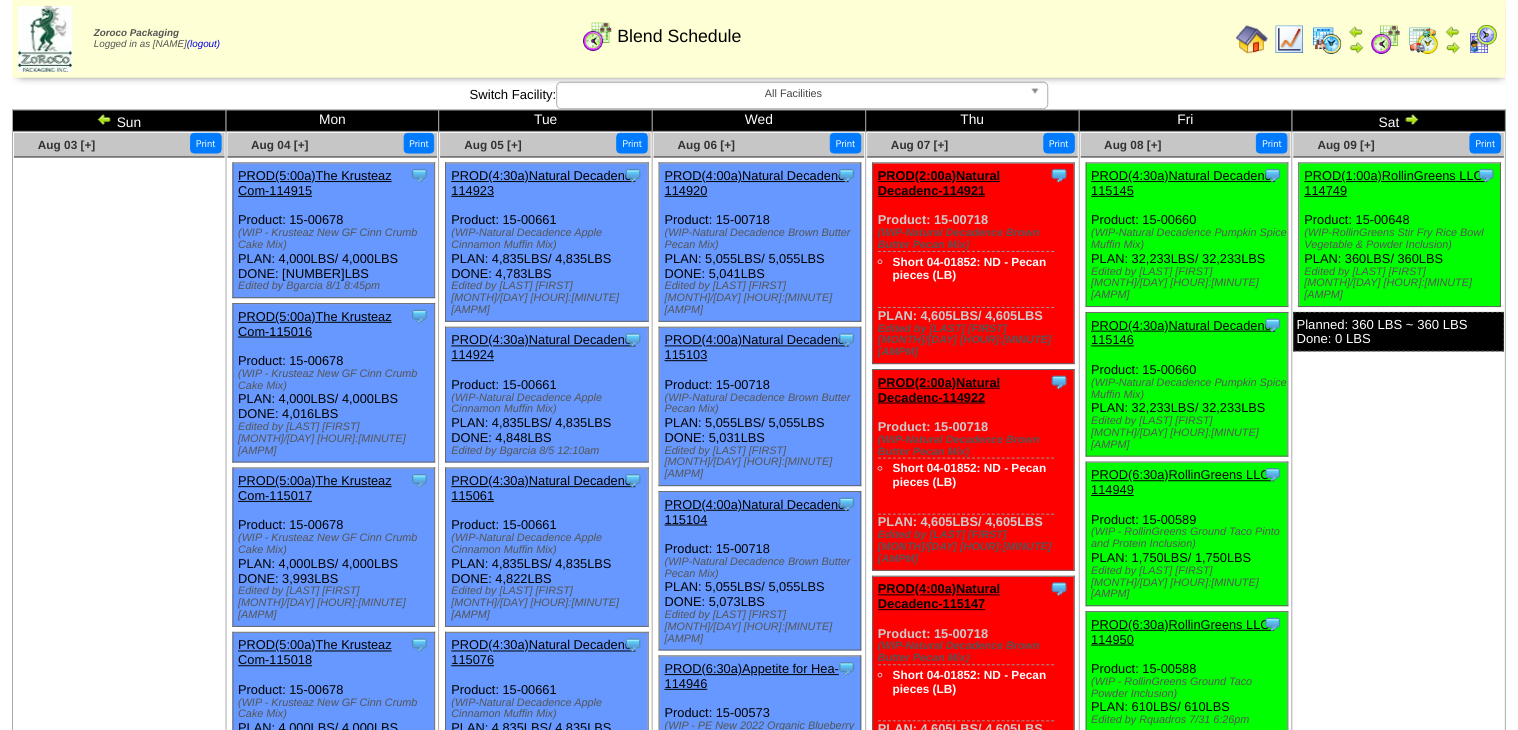 scroll, scrollTop: 3130, scrollLeft: 0, axis: vertical 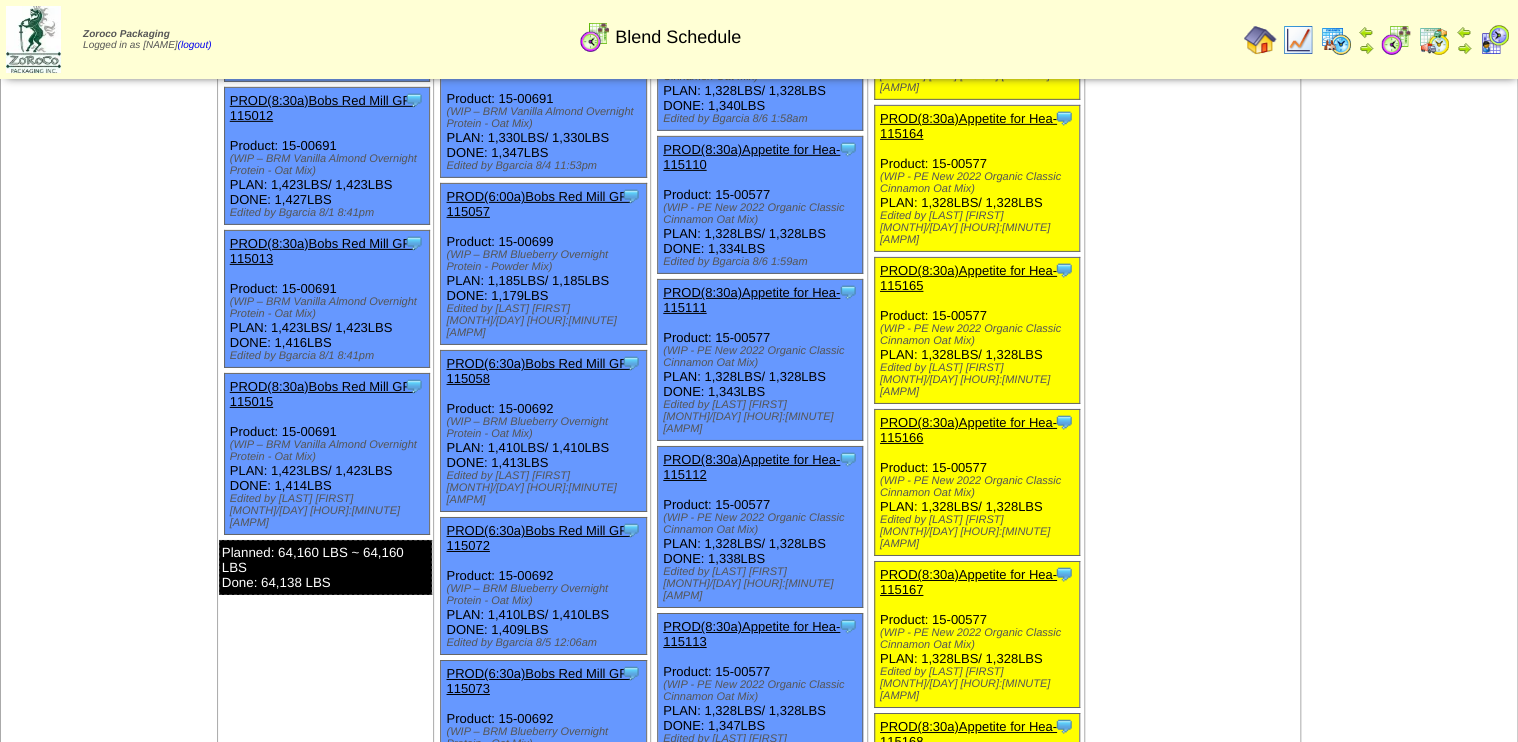 click on "PROD(6:30a)Bobs Red Mill GF-115074" at bounding box center [538, 848] 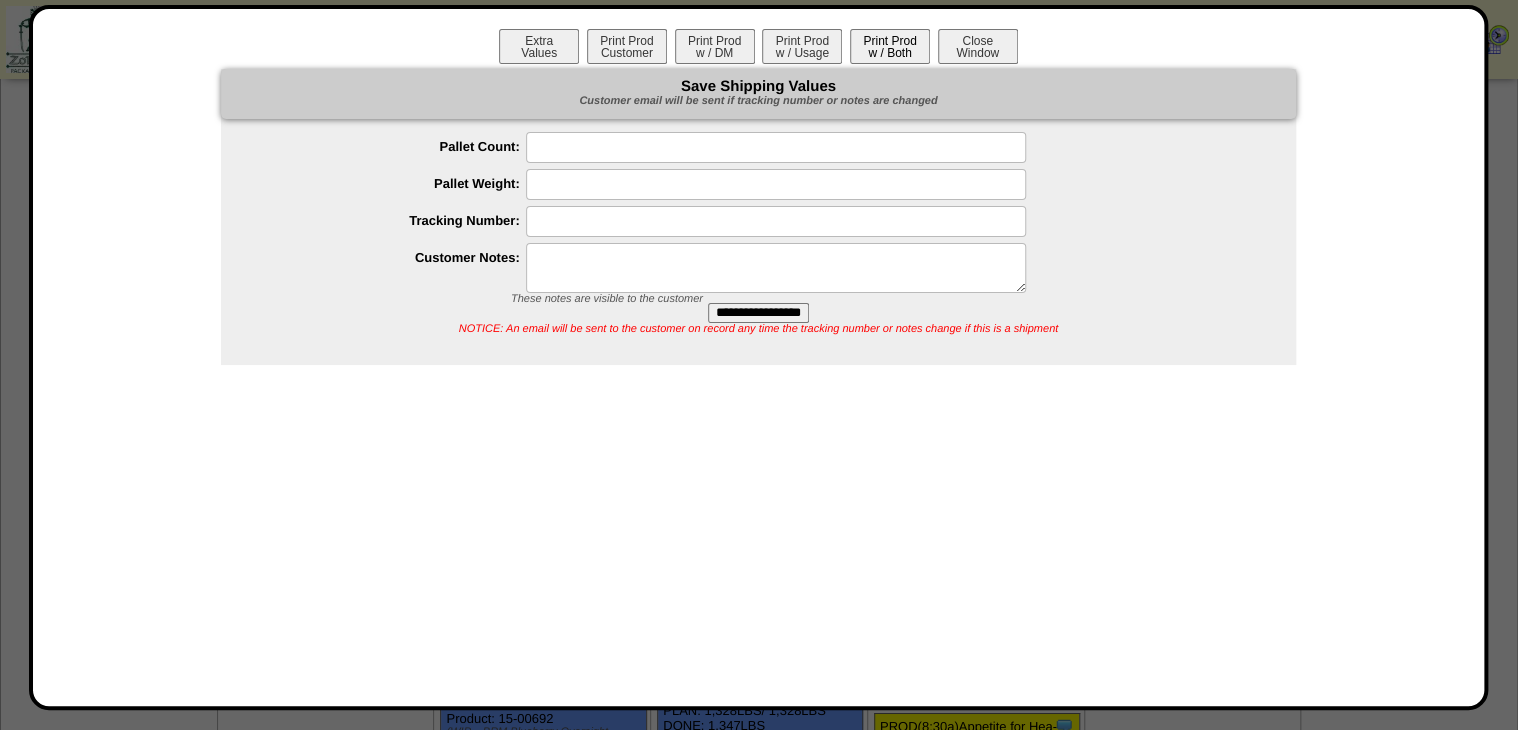 click on "Print Prod w / Both" at bounding box center [890, 46] 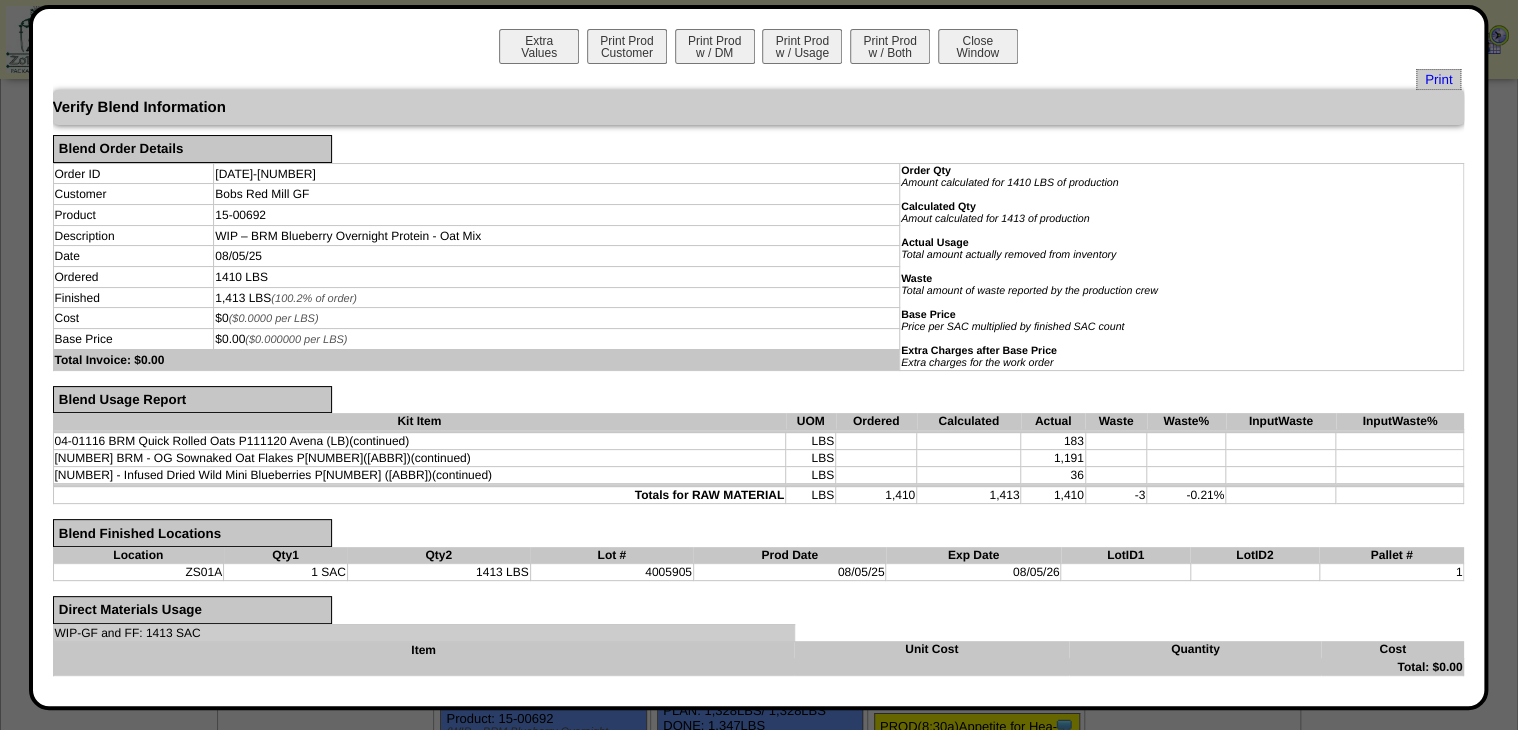 click on "Extra Values
Print Prod Customer
Print Prod w / DM
Print Prod w / Usage
Print Prod w / Both
Close Window" at bounding box center (759, 49) 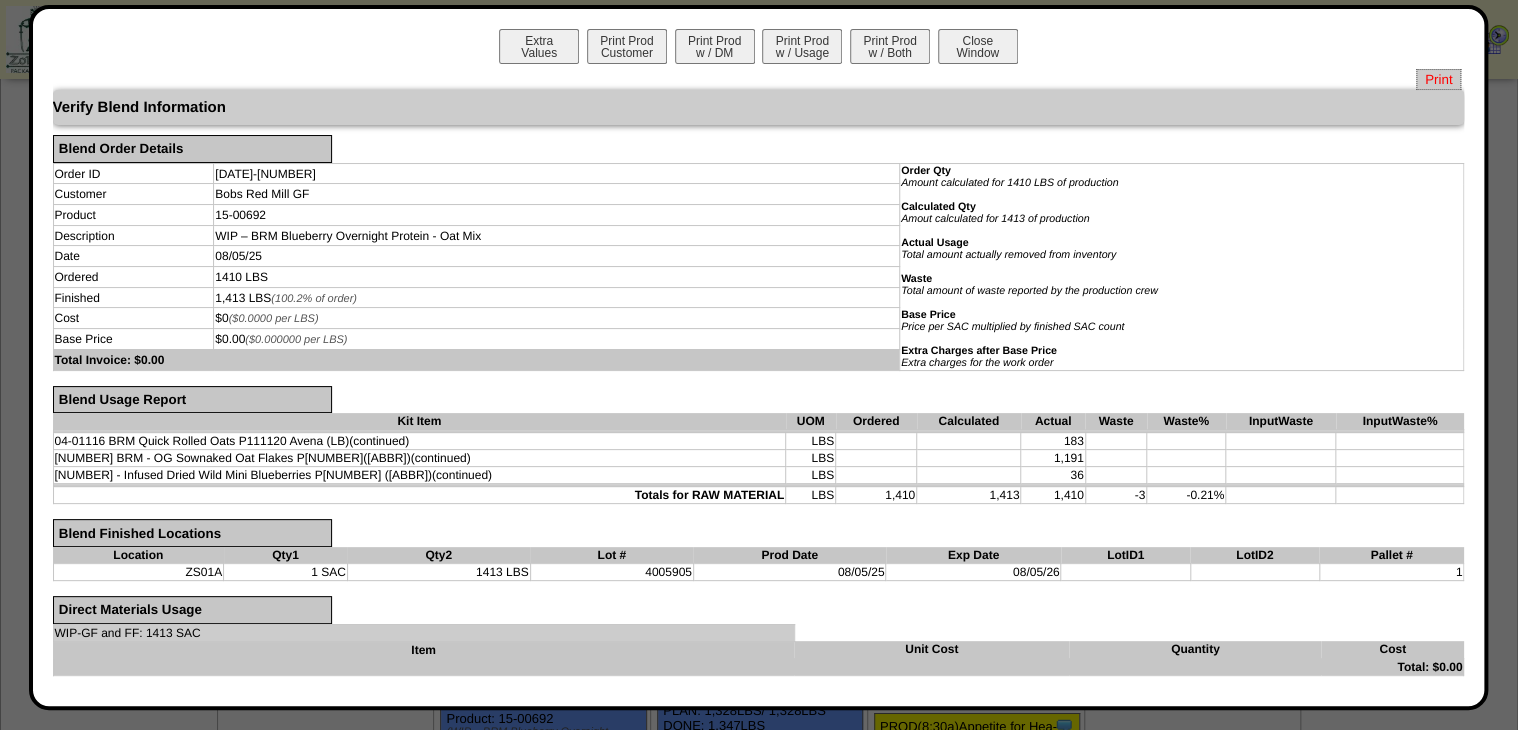click on "Print" at bounding box center (1438, 79) 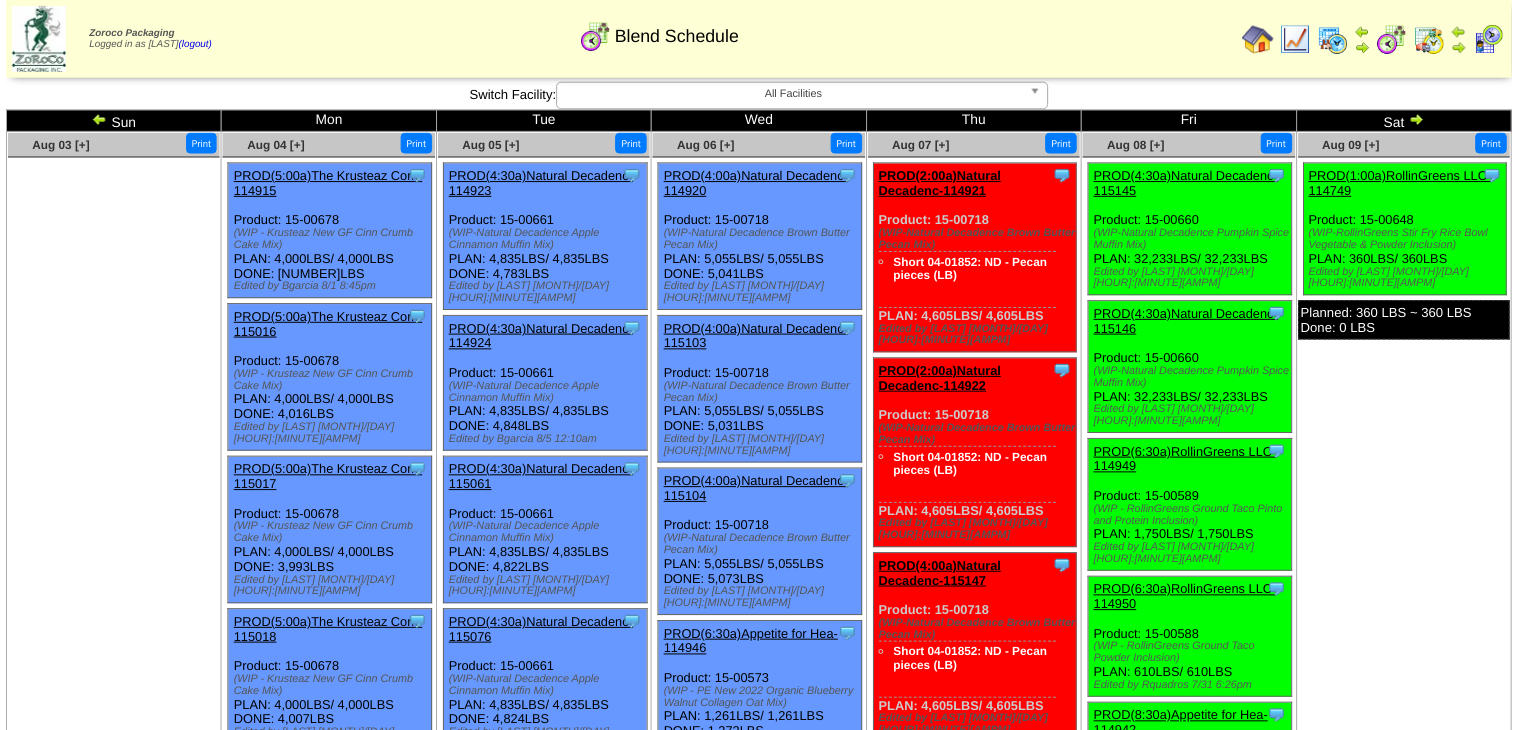 scroll, scrollTop: 3130, scrollLeft: 0, axis: vertical 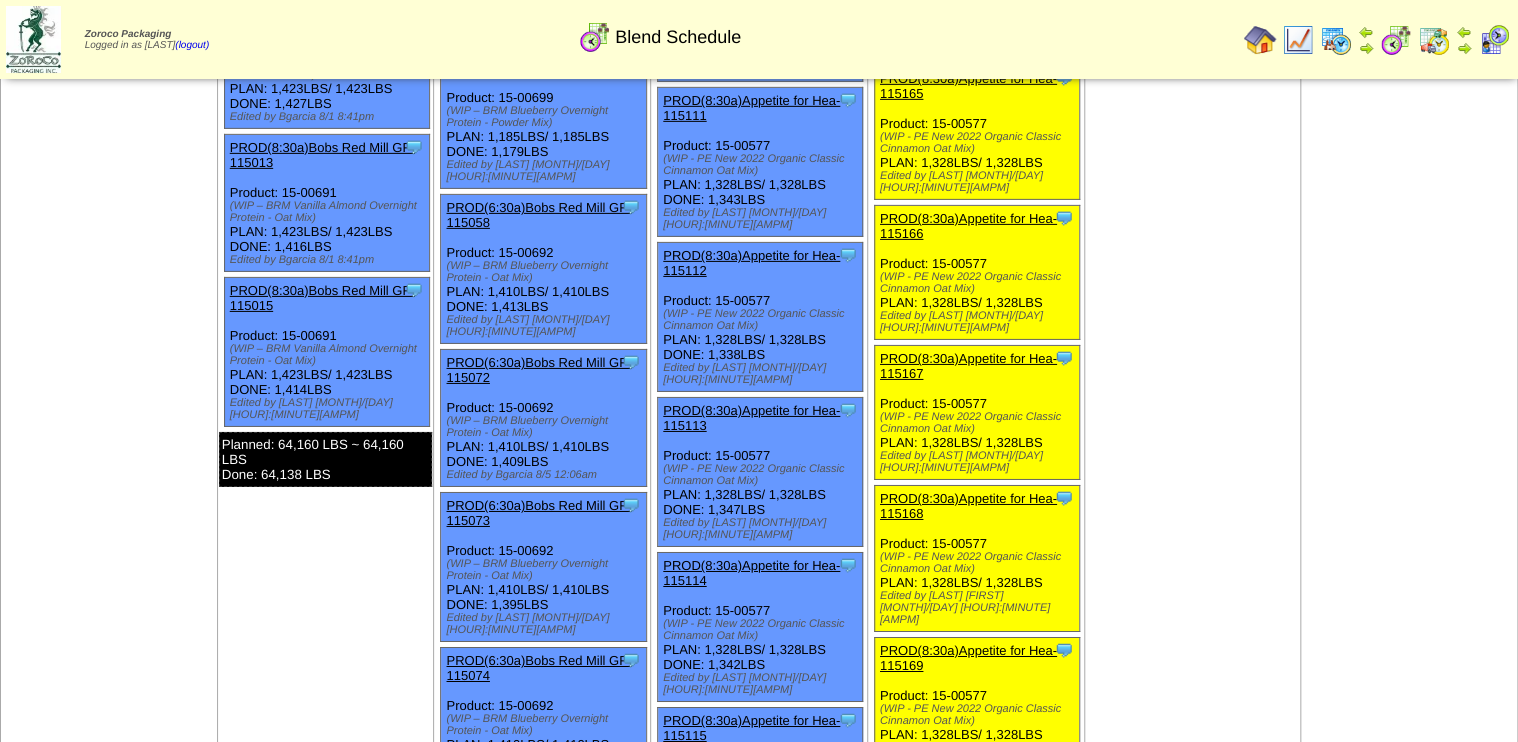 click on "PROD(6:30a)Bobs Red Mill GF-115075" at bounding box center (538, 823) 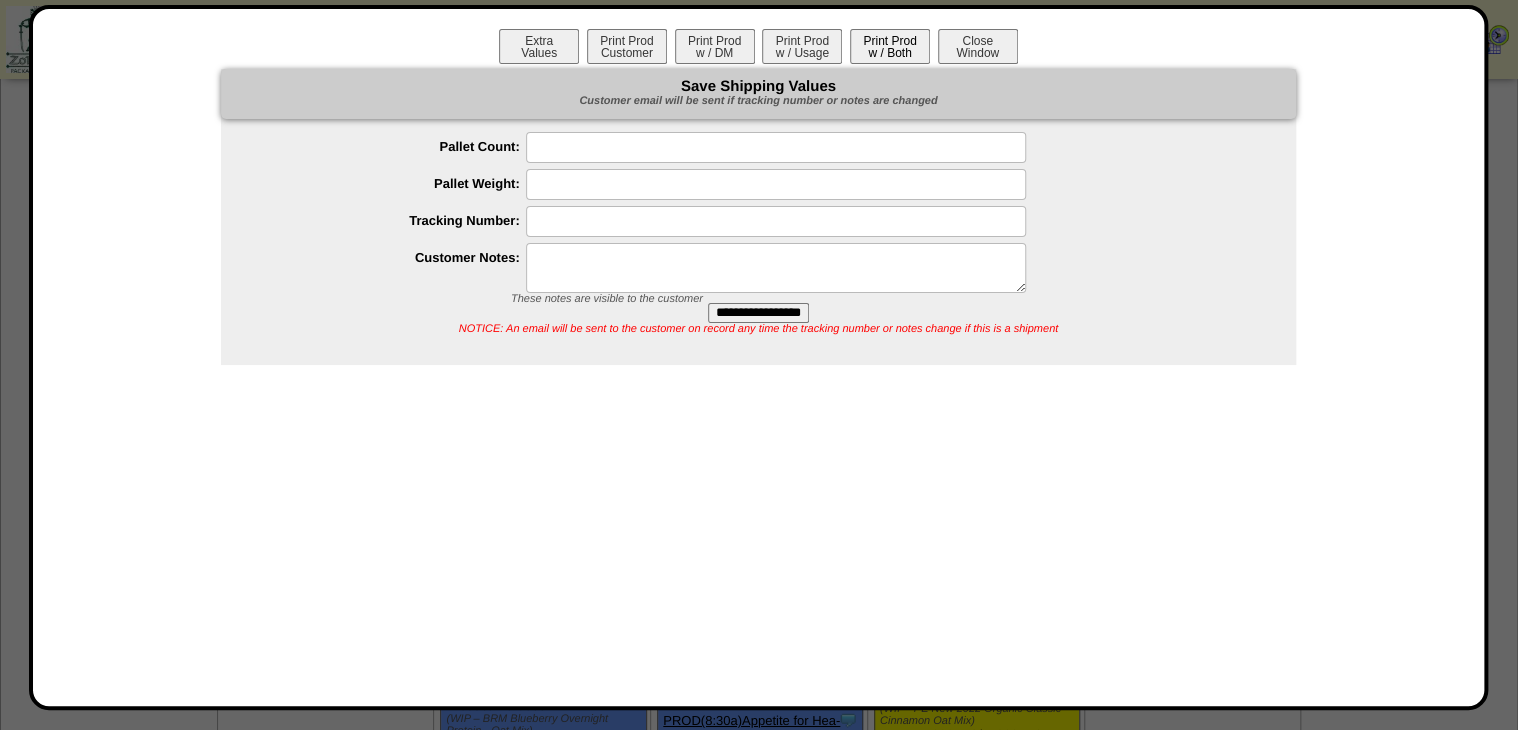 click on "Print Prod w / Both" at bounding box center (890, 46) 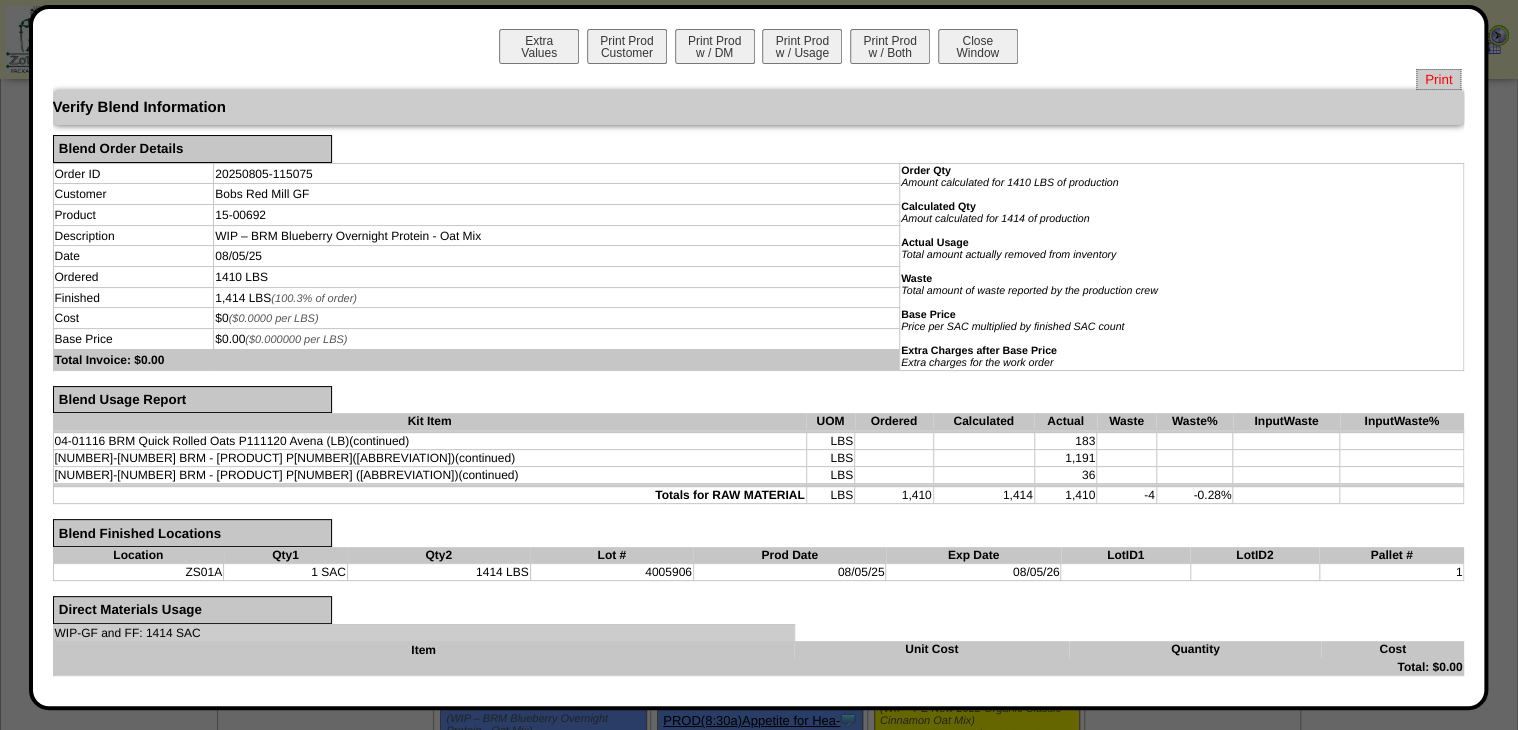 click on "Print" at bounding box center (1438, 79) 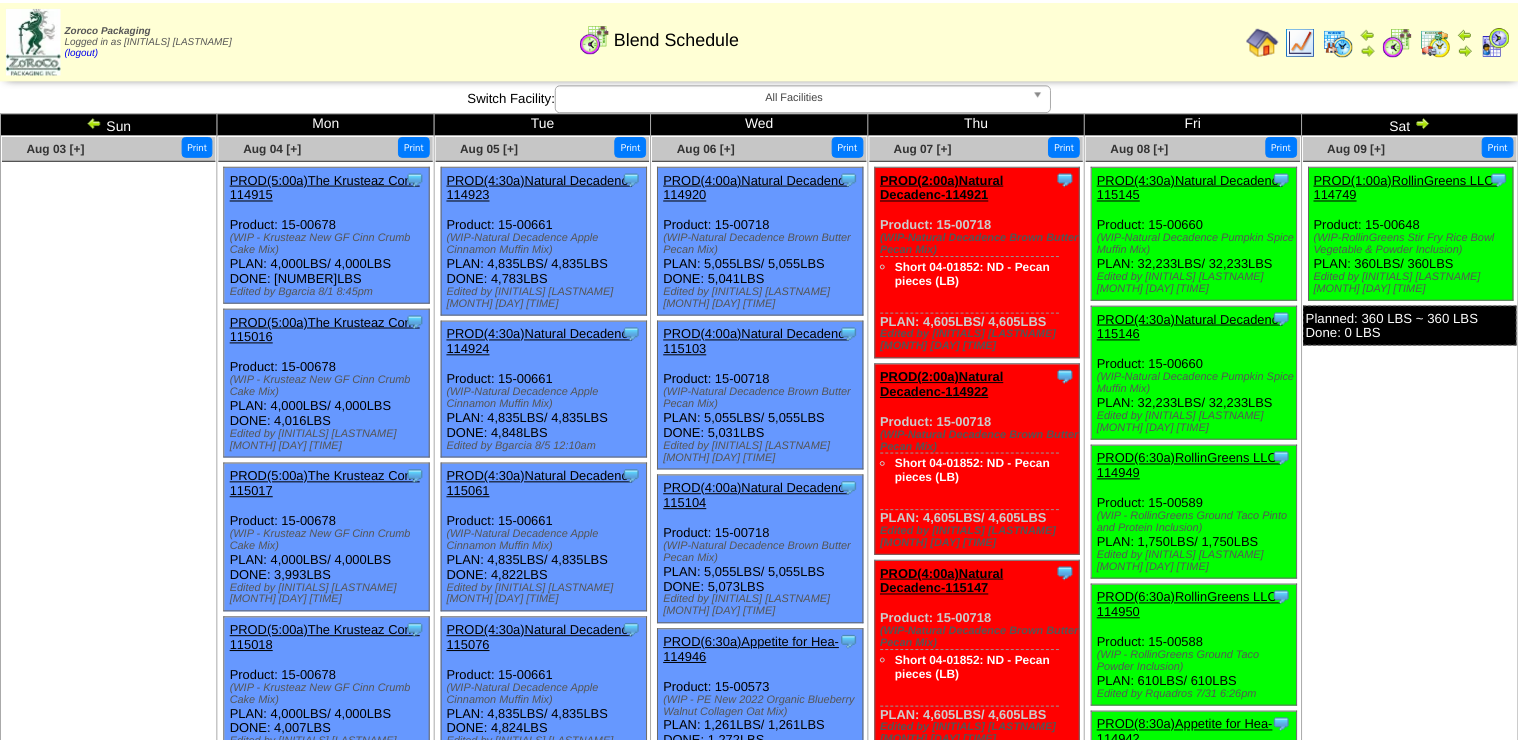 scroll, scrollTop: 3130, scrollLeft: 0, axis: vertical 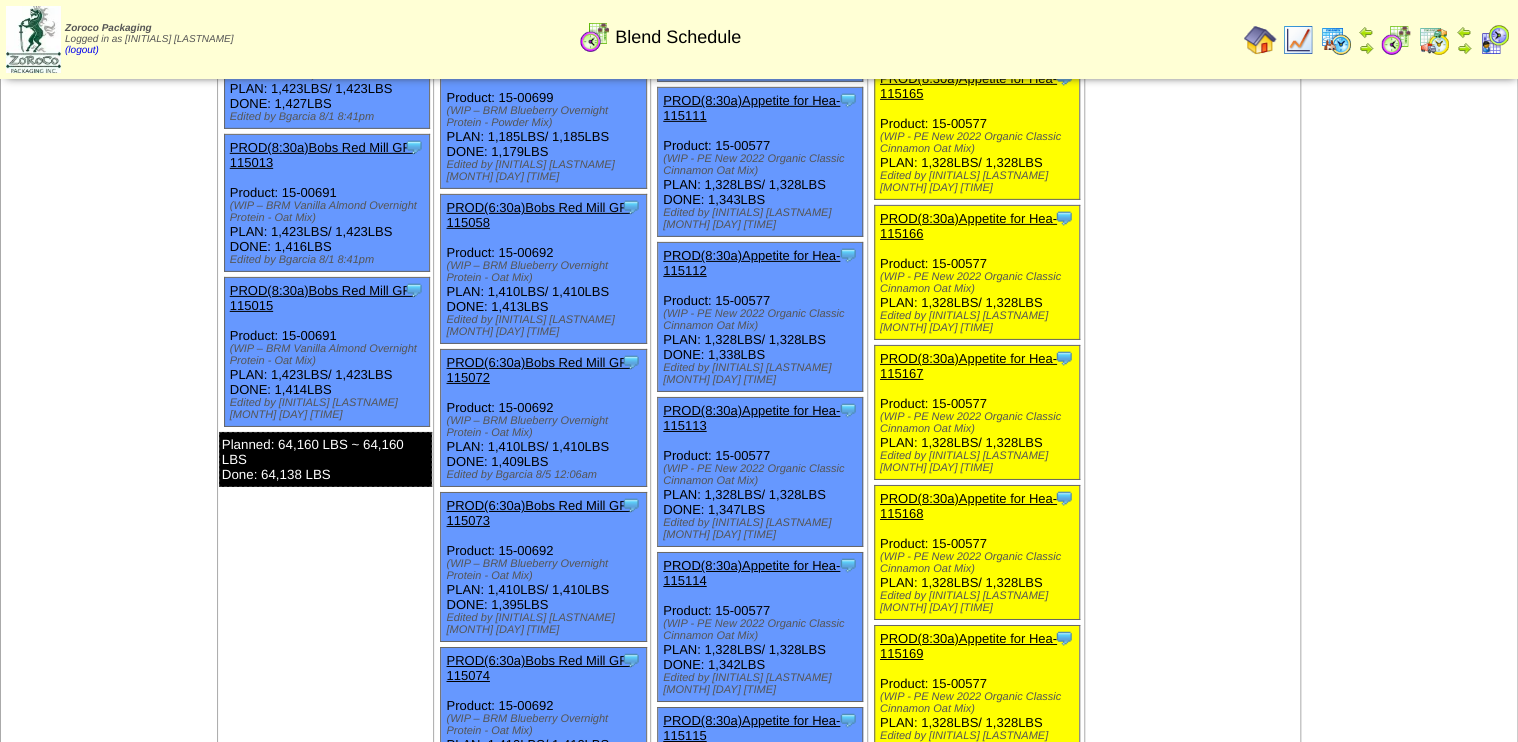 click on "Print All" at bounding box center [812, 39] 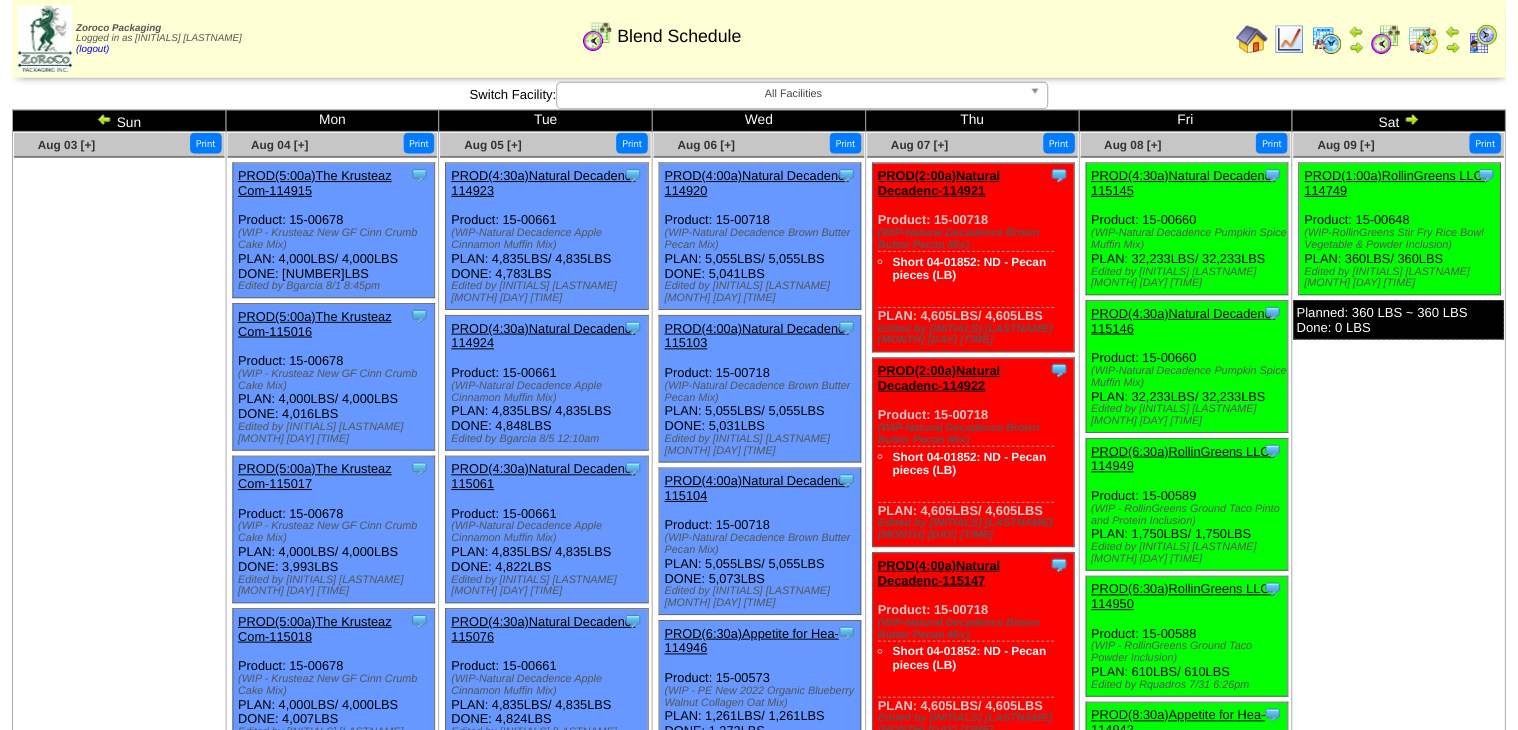 scroll, scrollTop: 1548, scrollLeft: 0, axis: vertical 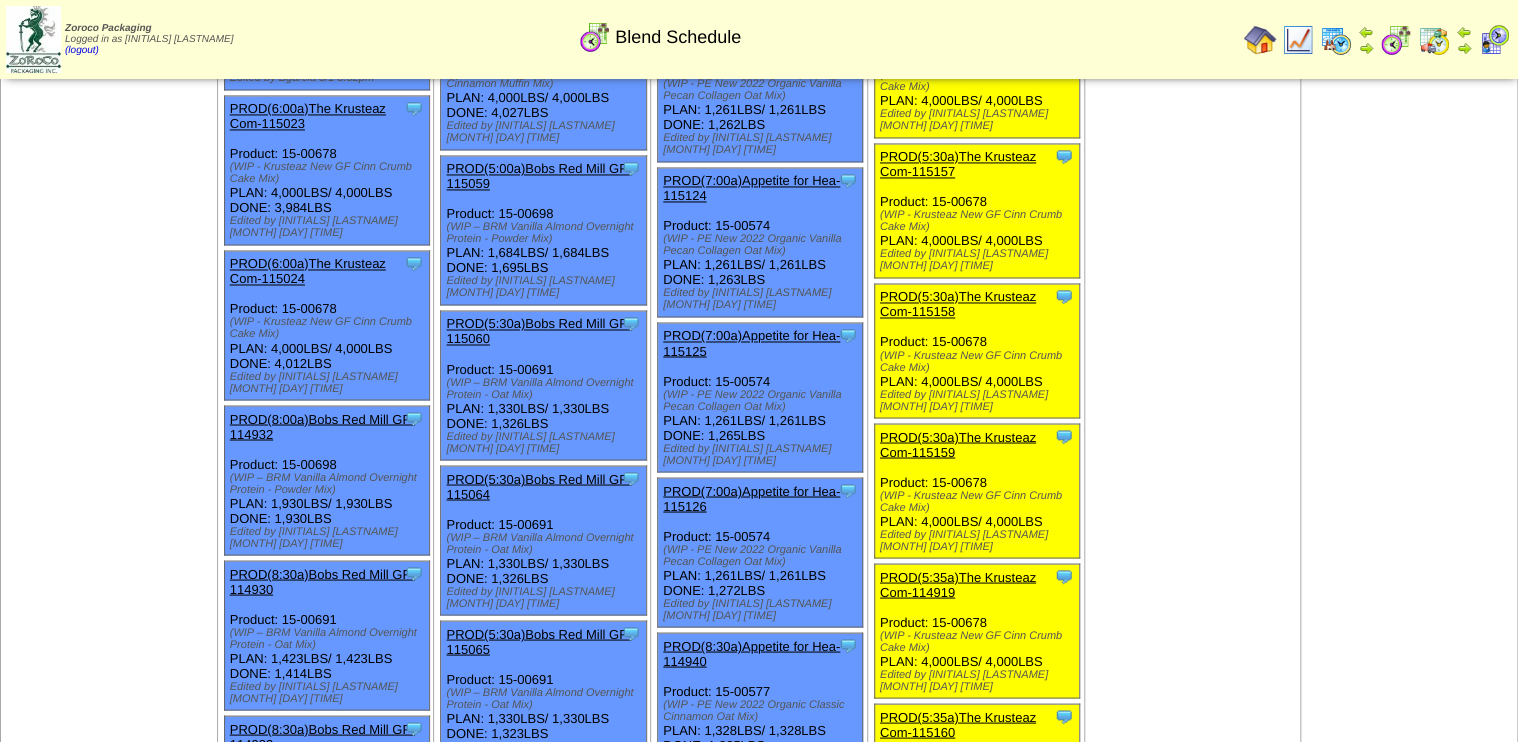 click on "PROD(8:30a)Bobs Red Mill GF-114930" at bounding box center (322, 581) 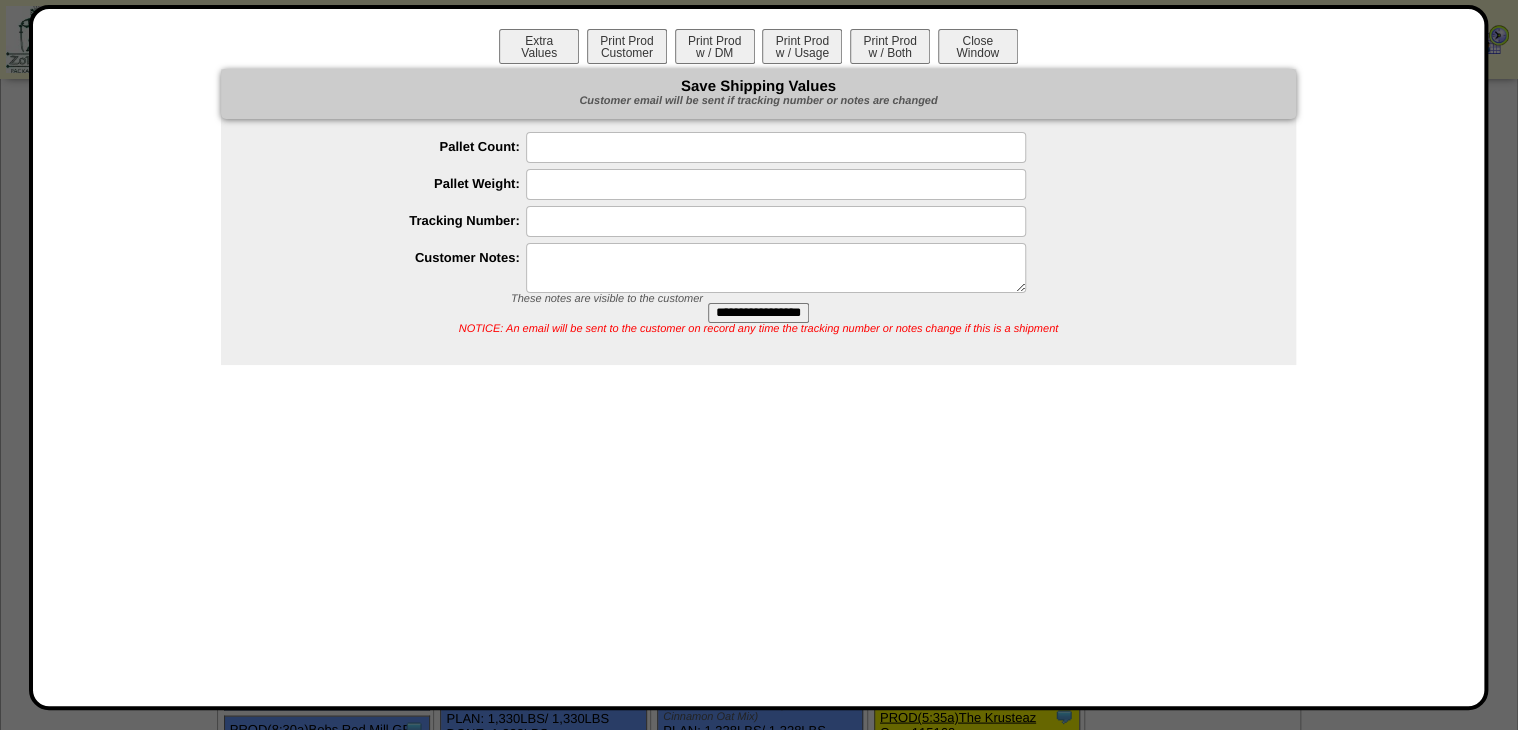 click on "Extra Values
Print Prod Customer
Print Prod w / DM
Print Prod w / Usage
Print Prod w / Both
Close Window" at bounding box center [759, 49] 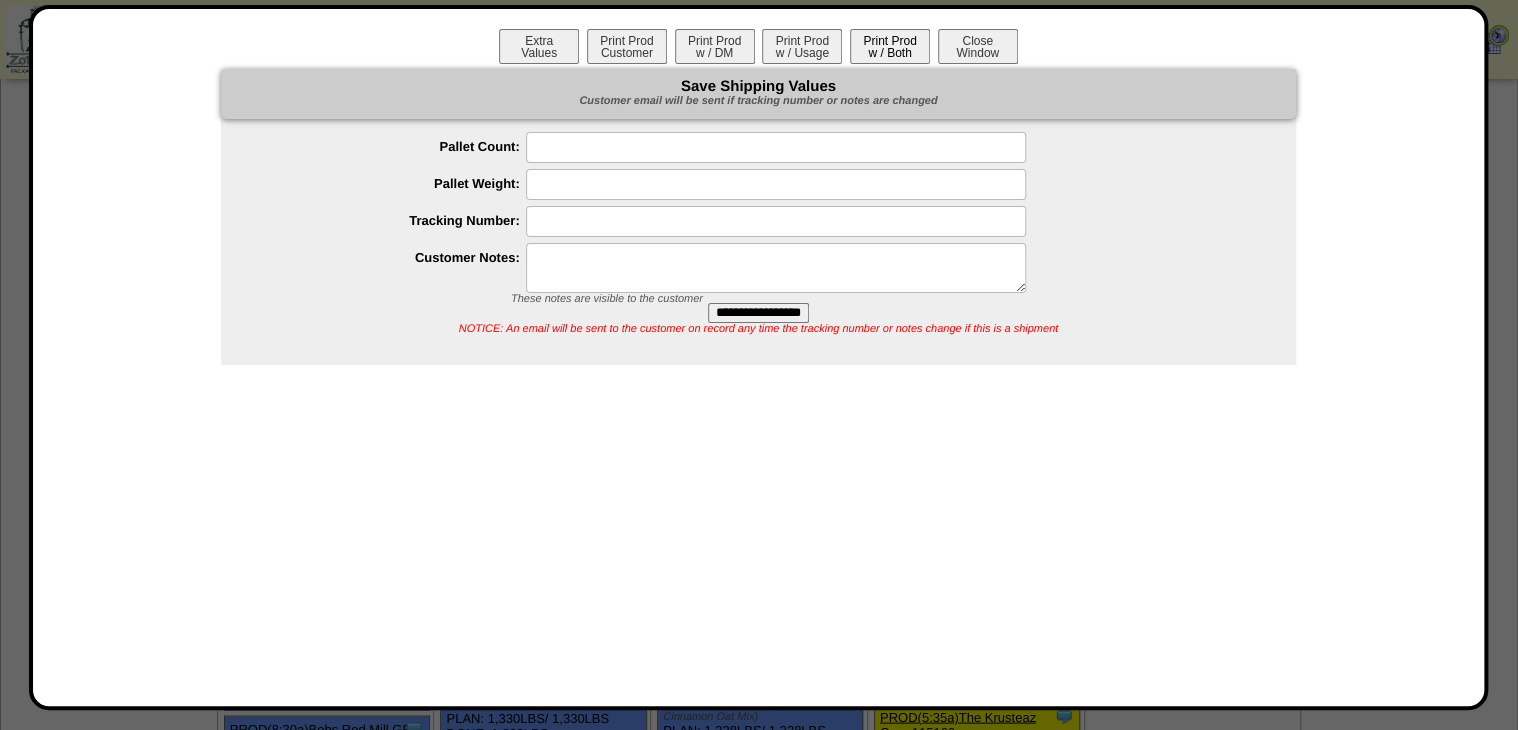 click on "Print Prod w / Both" at bounding box center (890, 46) 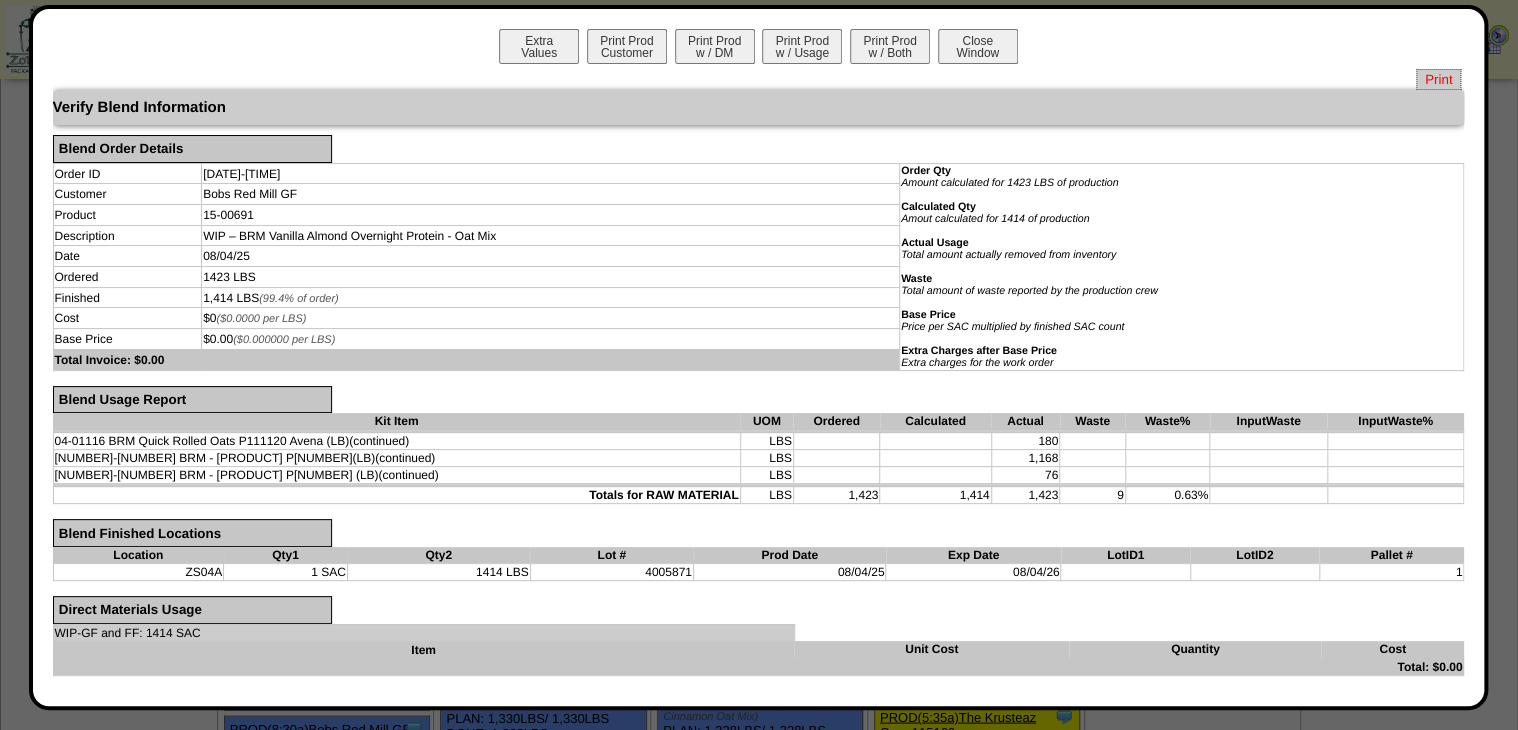 click on "Print" at bounding box center [1438, 79] 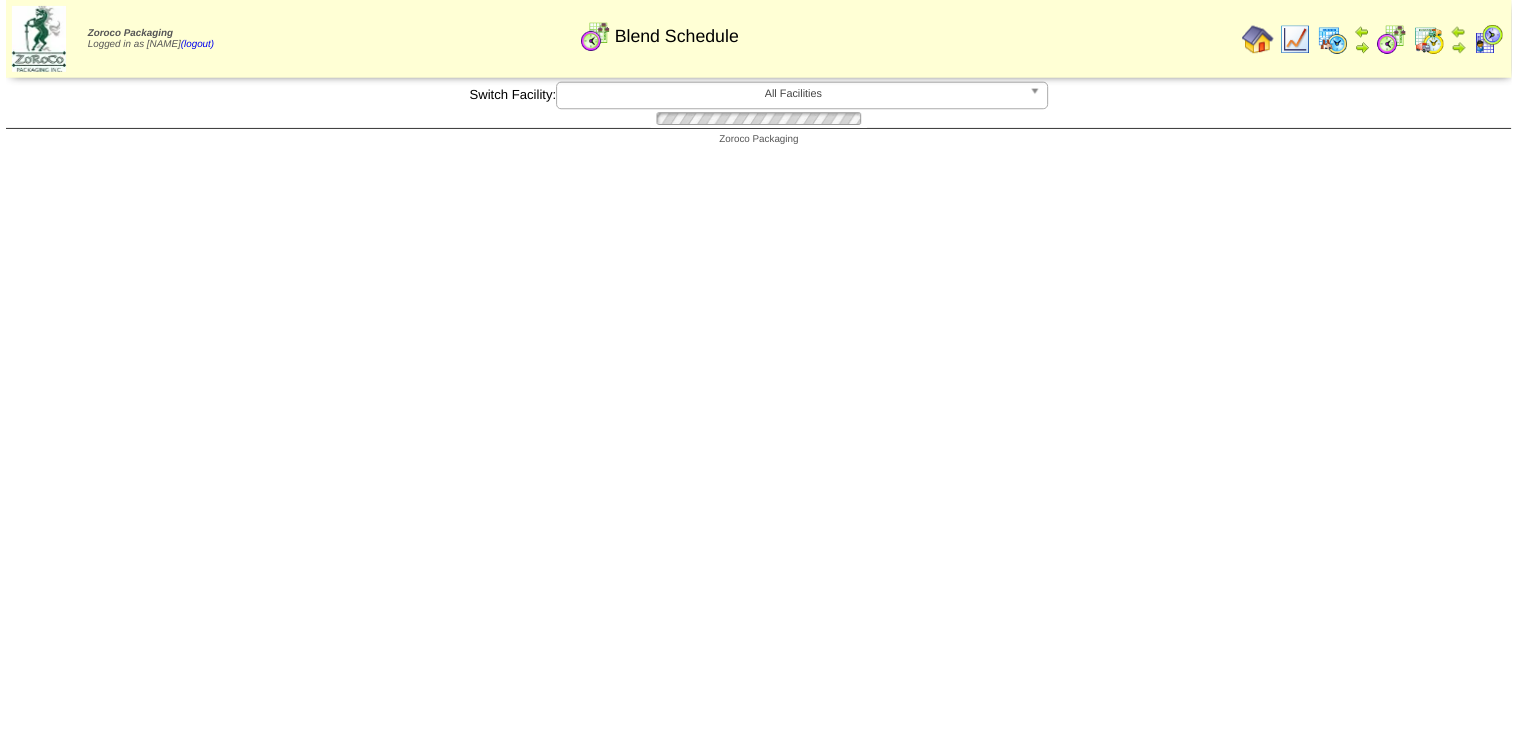 scroll, scrollTop: 1548, scrollLeft: 0, axis: vertical 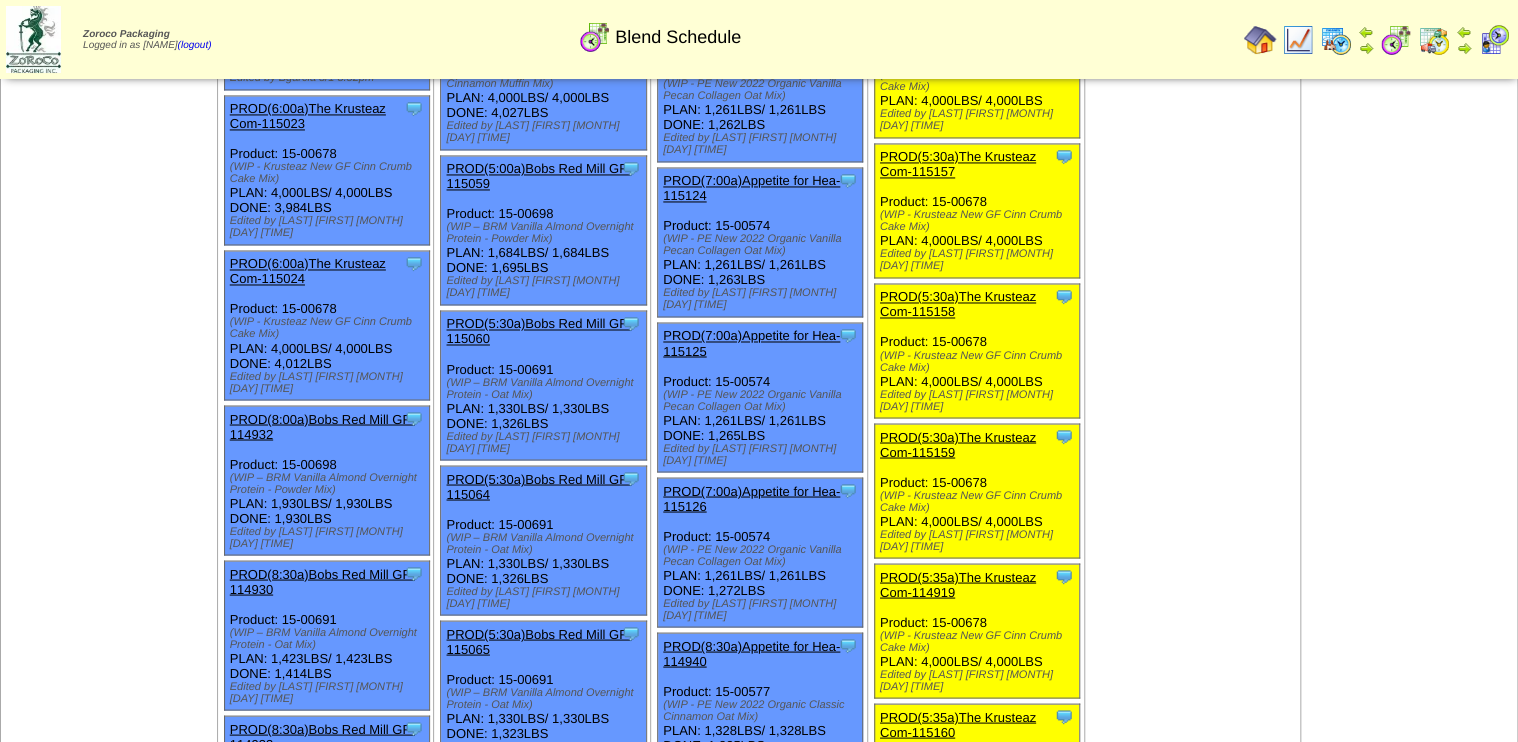 click on "PROD(8:30a)Bobs Red Mill GF-114933" at bounding box center (322, 736) 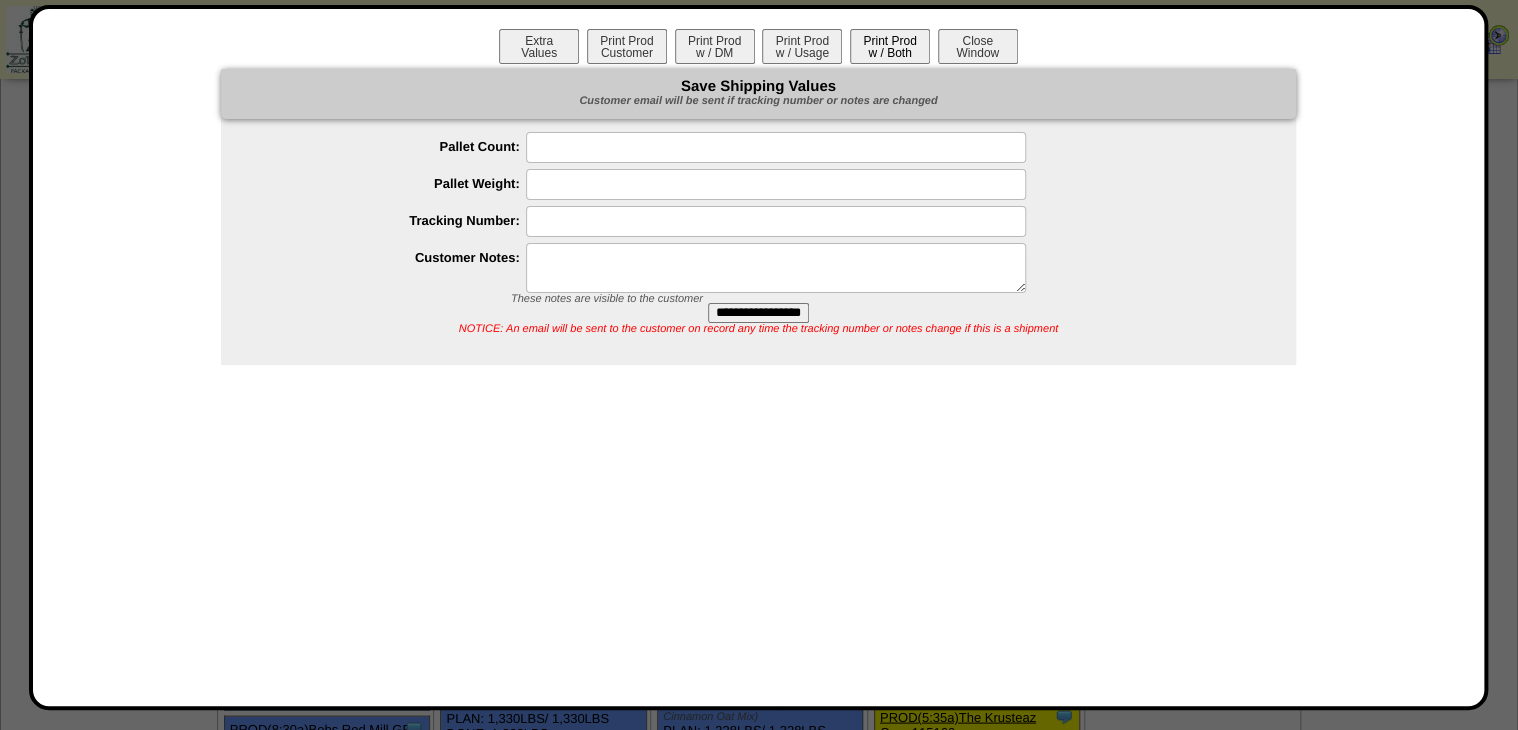 click on "Print Prod w / Both" at bounding box center (890, 46) 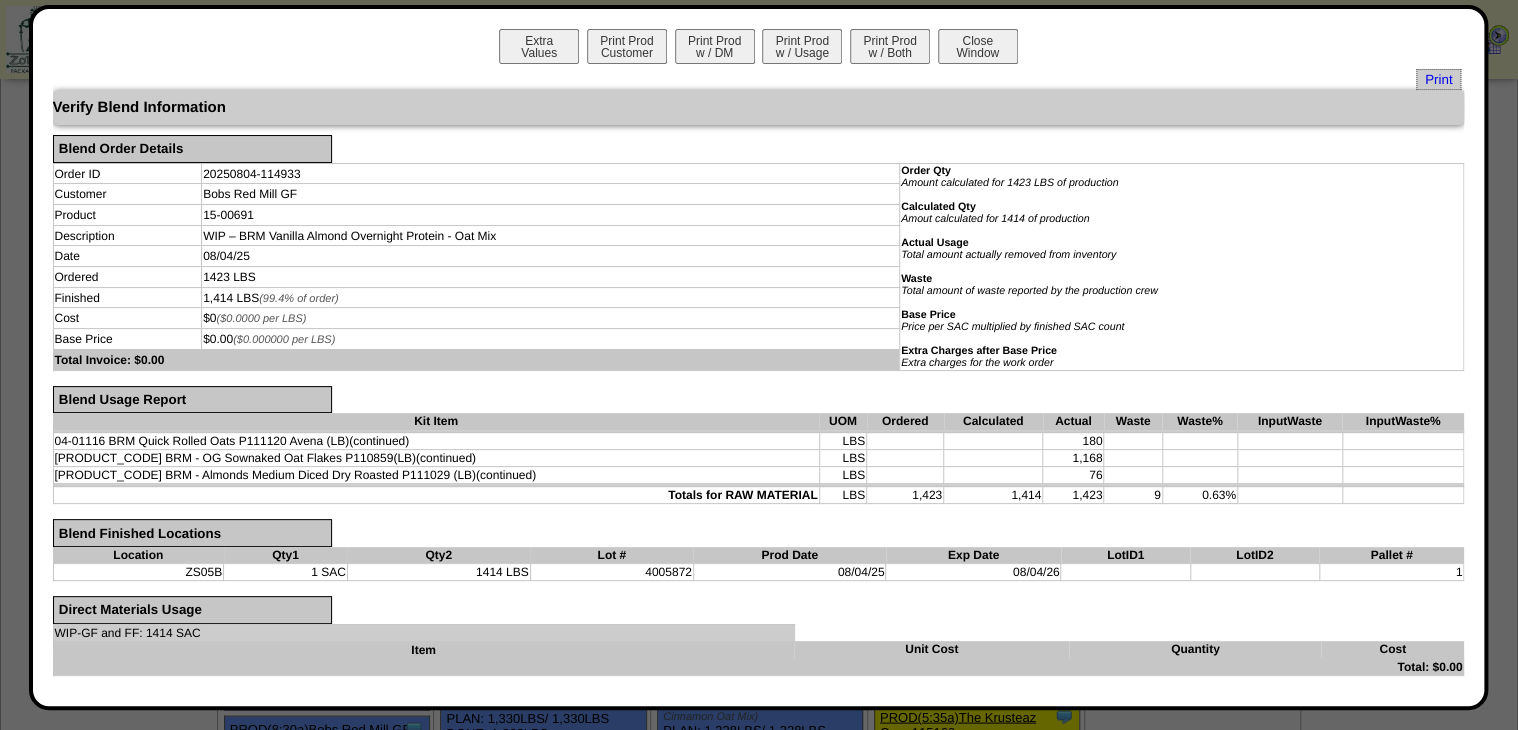 click on "Print" at bounding box center [759, 79] 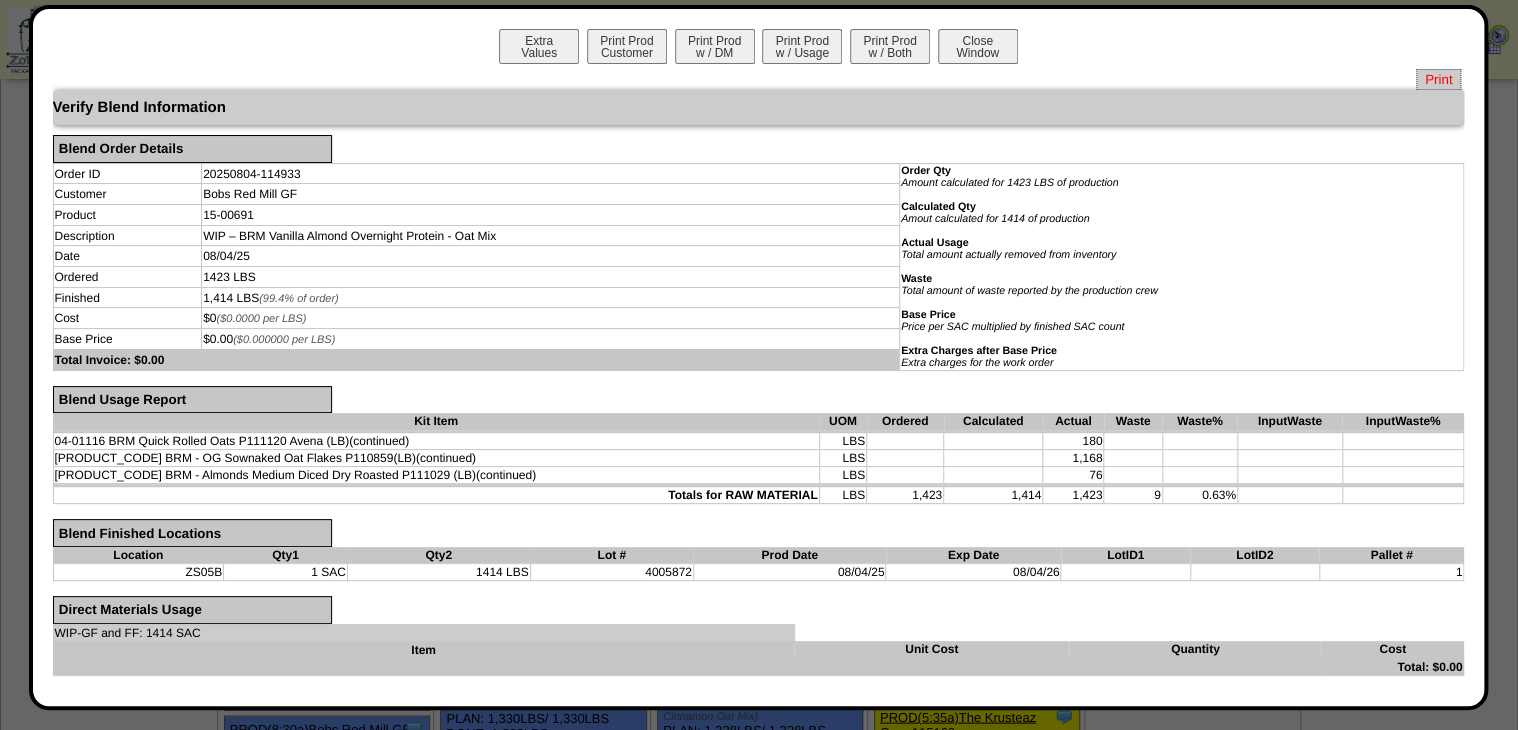 click on "Print" at bounding box center (1438, 79) 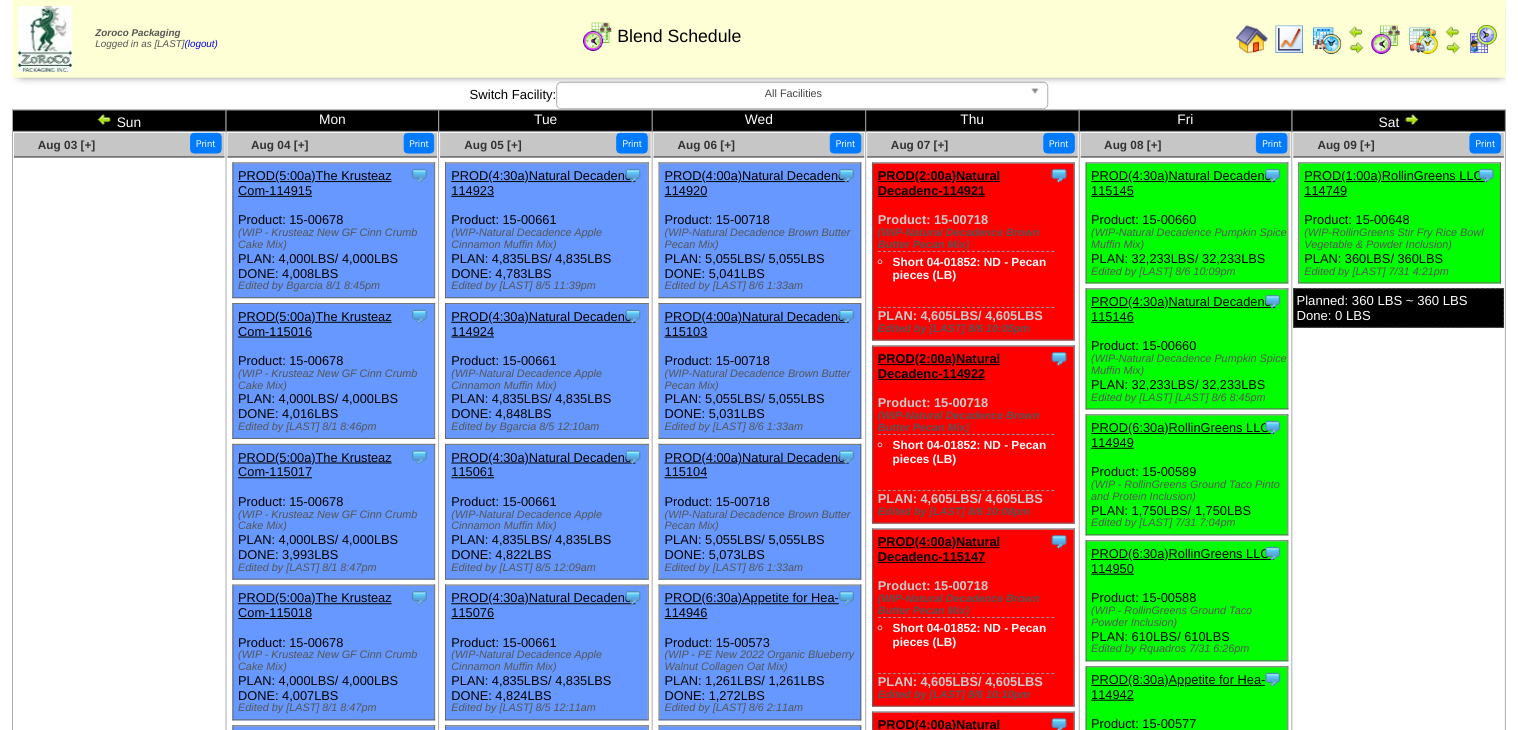 scroll, scrollTop: 1980, scrollLeft: 0, axis: vertical 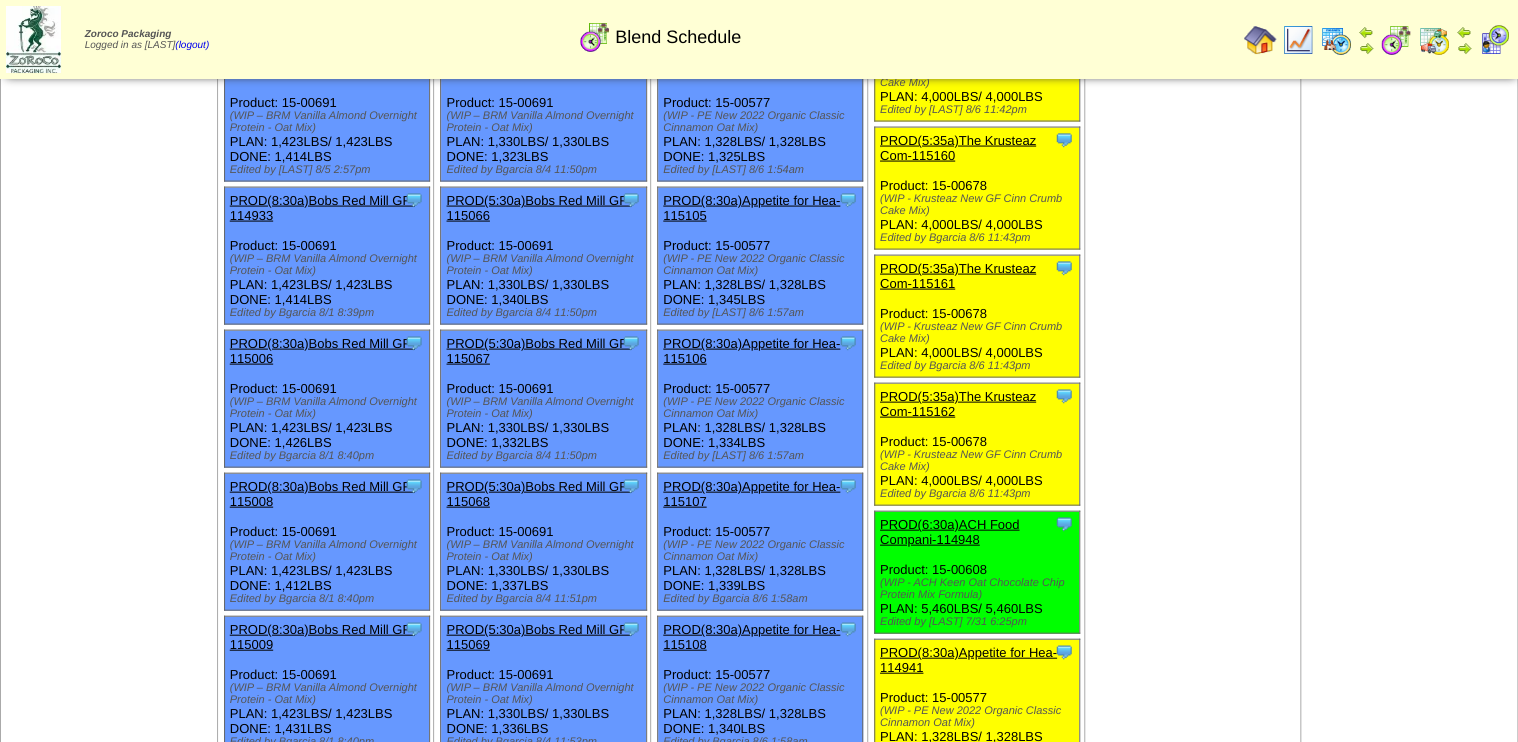 click on "PROD(8:30a)Bobs Red Mill GF-115006" at bounding box center (322, 351) 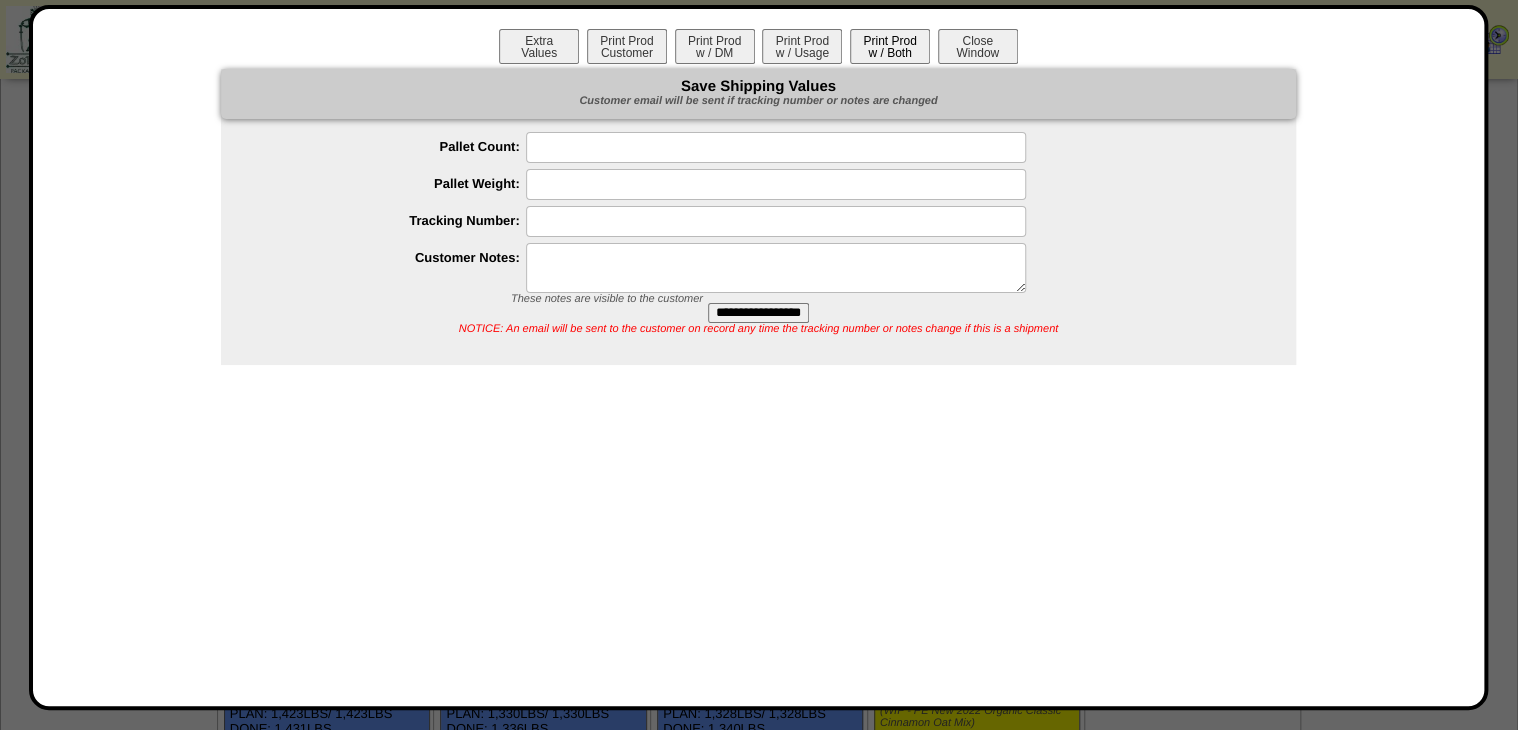 click on "Print Prod w / Both" at bounding box center [890, 46] 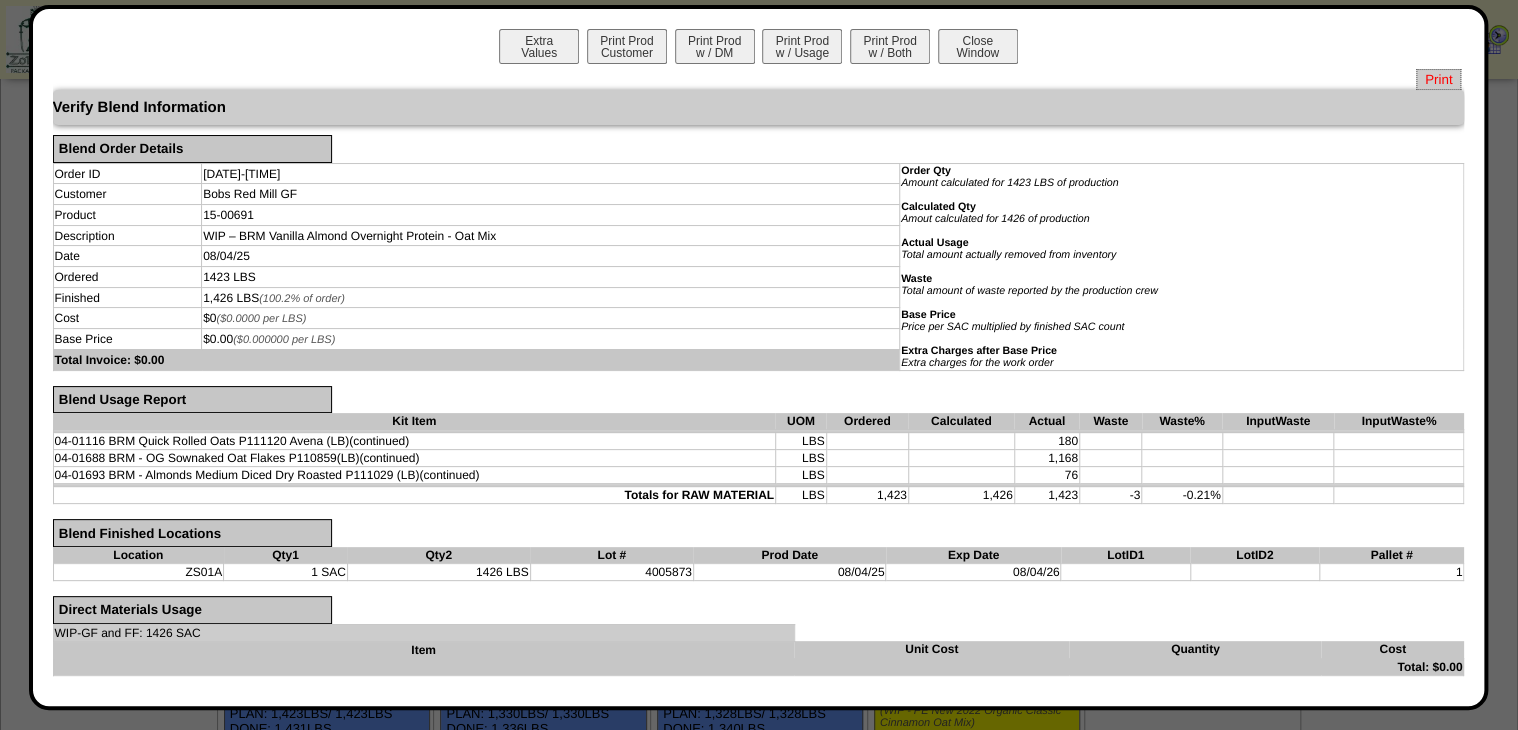 click on "Print" at bounding box center [1438, 79] 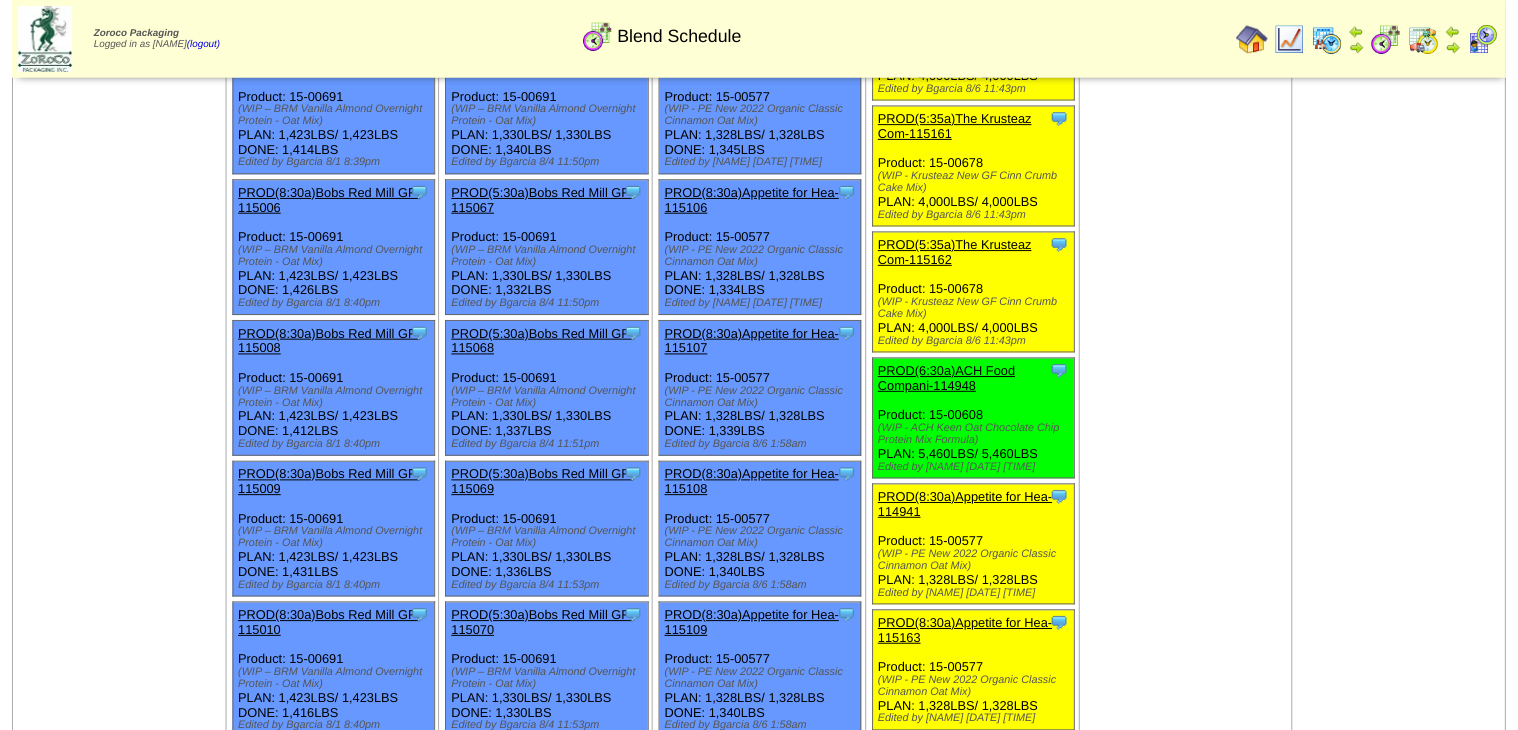 scroll, scrollTop: 2140, scrollLeft: 0, axis: vertical 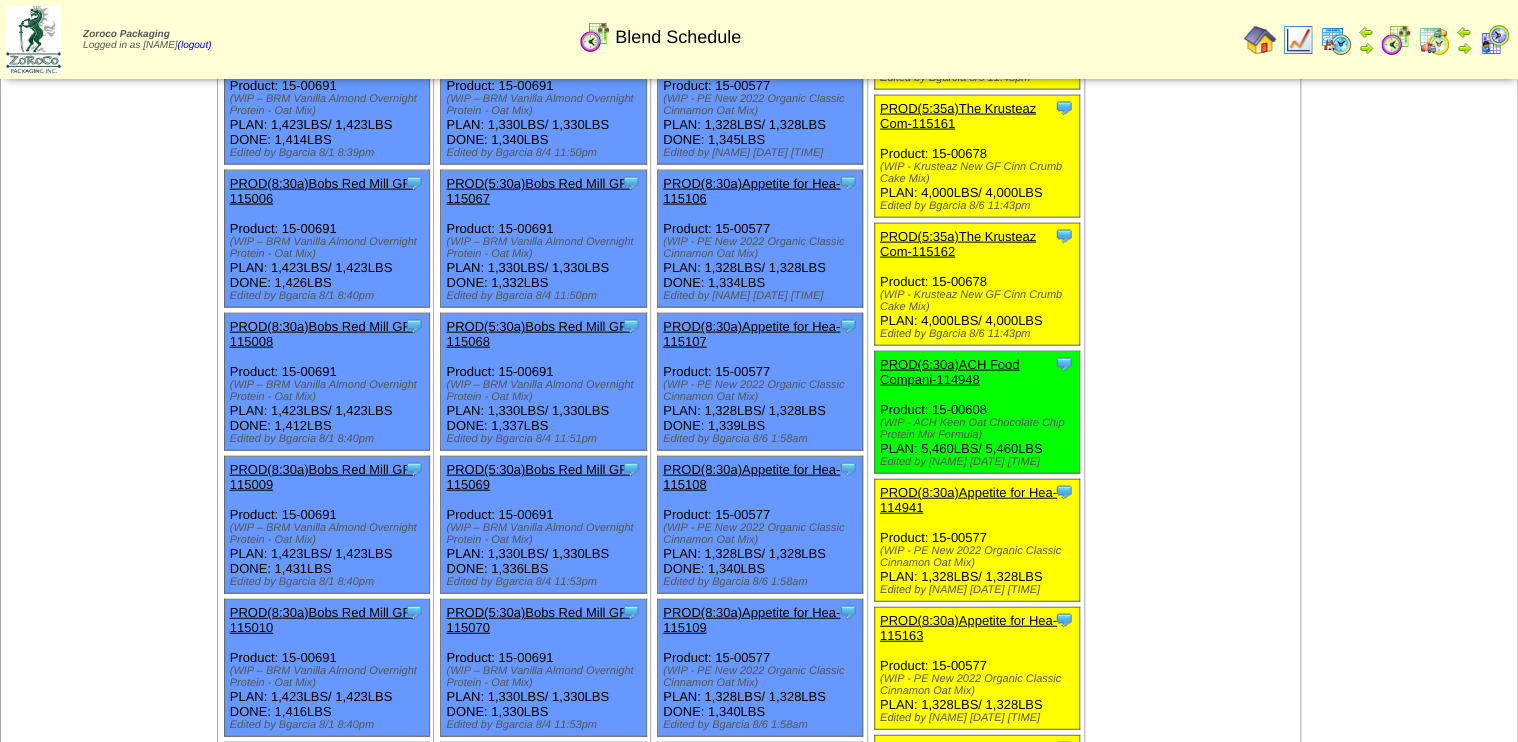 click on "PROD(8:30a)Bobs Red Mill GF-115008" at bounding box center (322, 334) 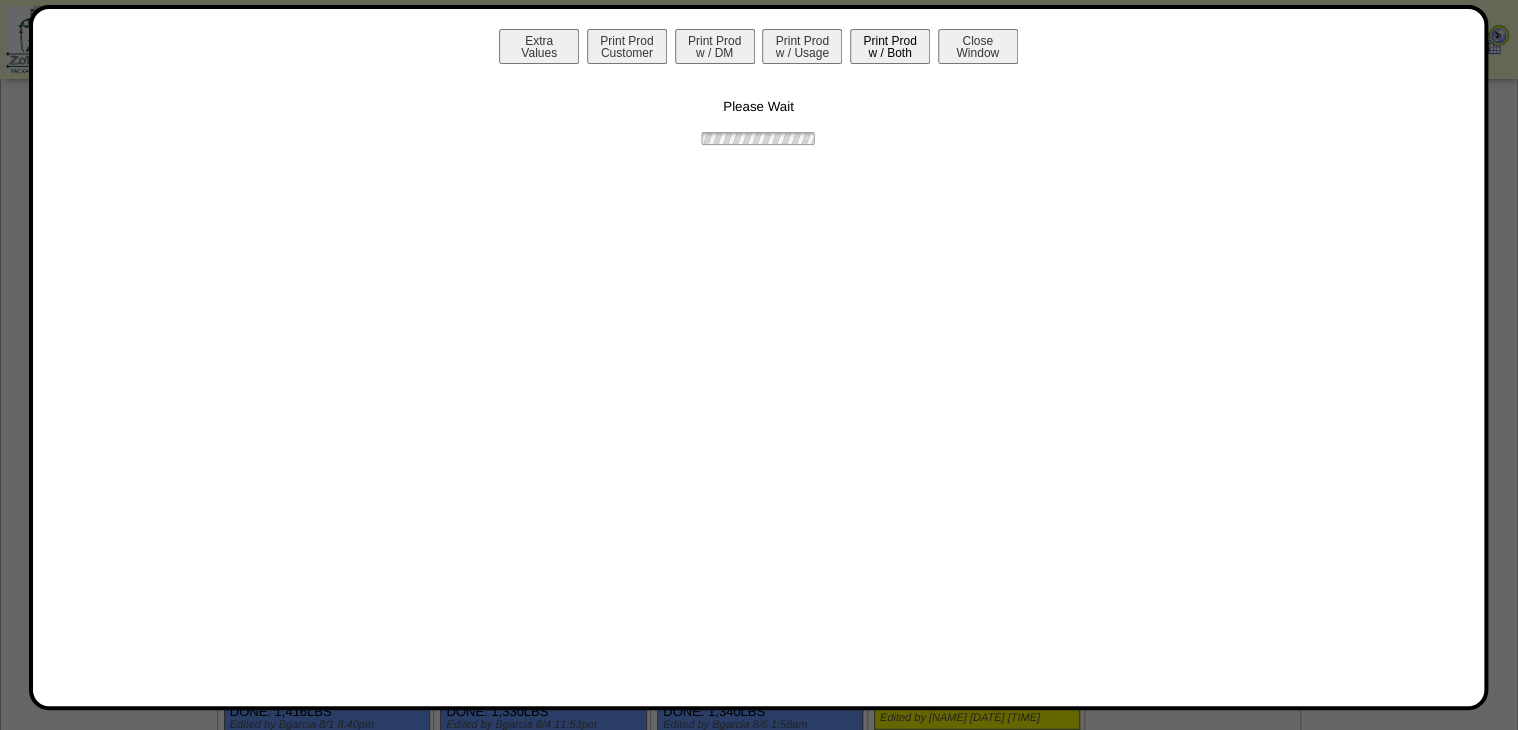 click on "Print Prod w / Both" at bounding box center [890, 46] 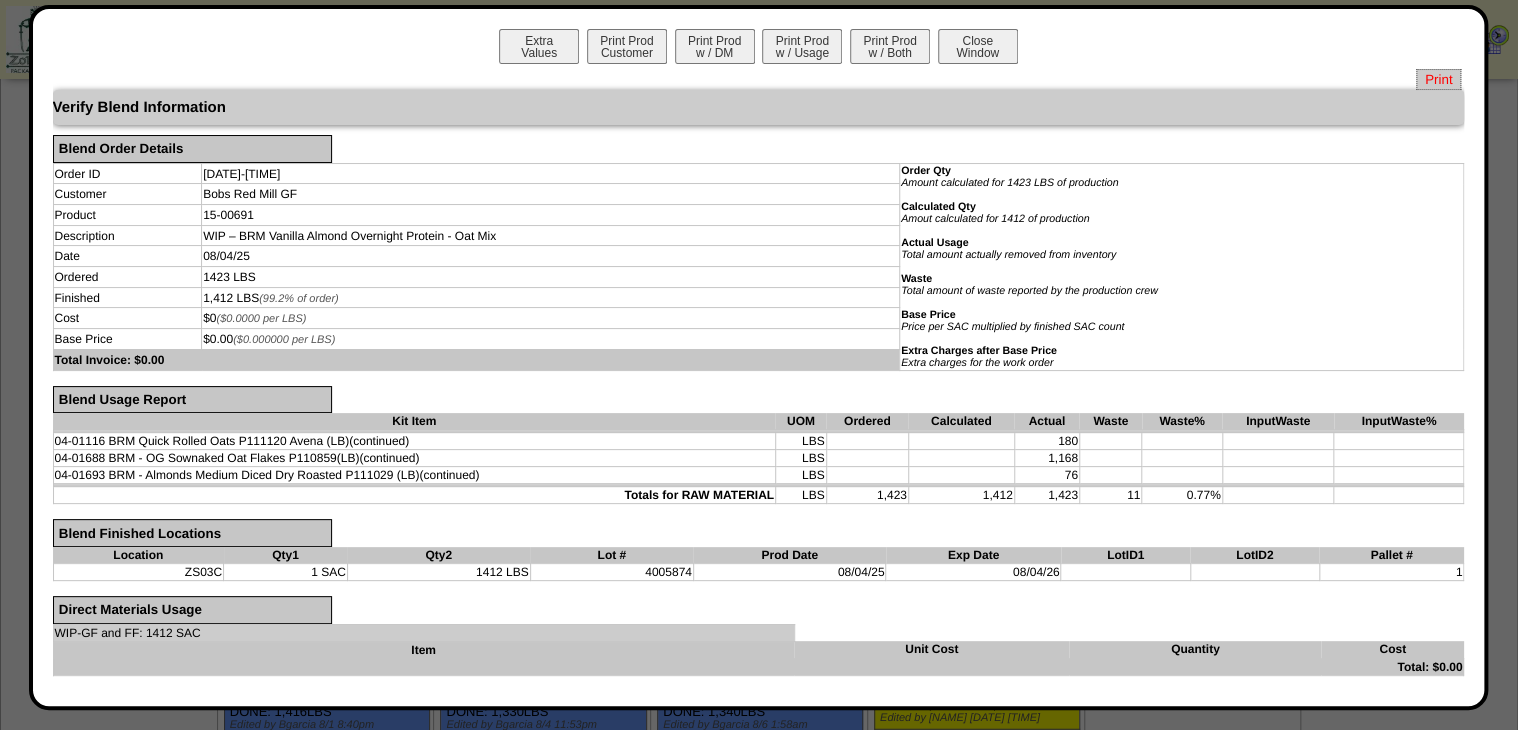click on "Print" at bounding box center [1438, 79] 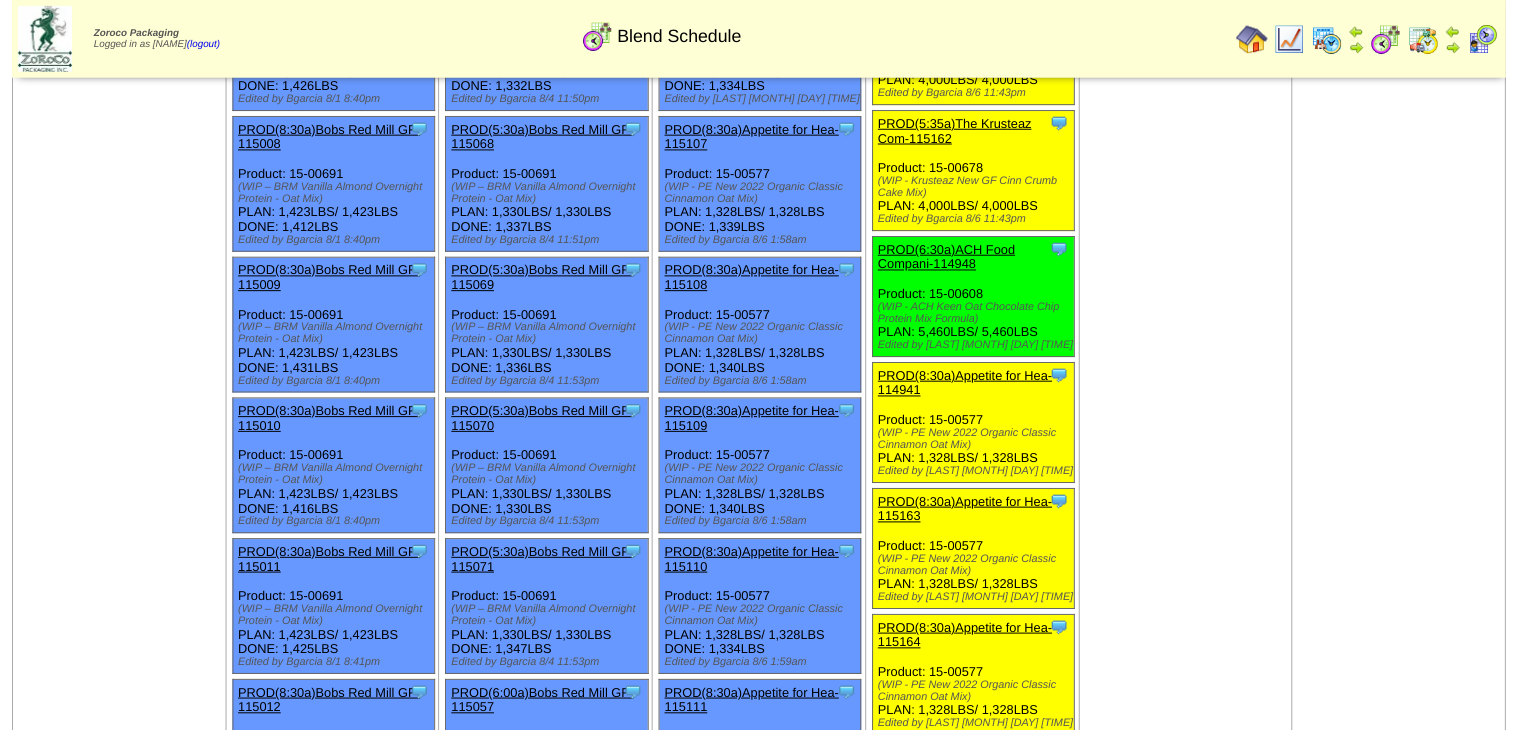 scroll, scrollTop: 2380, scrollLeft: 0, axis: vertical 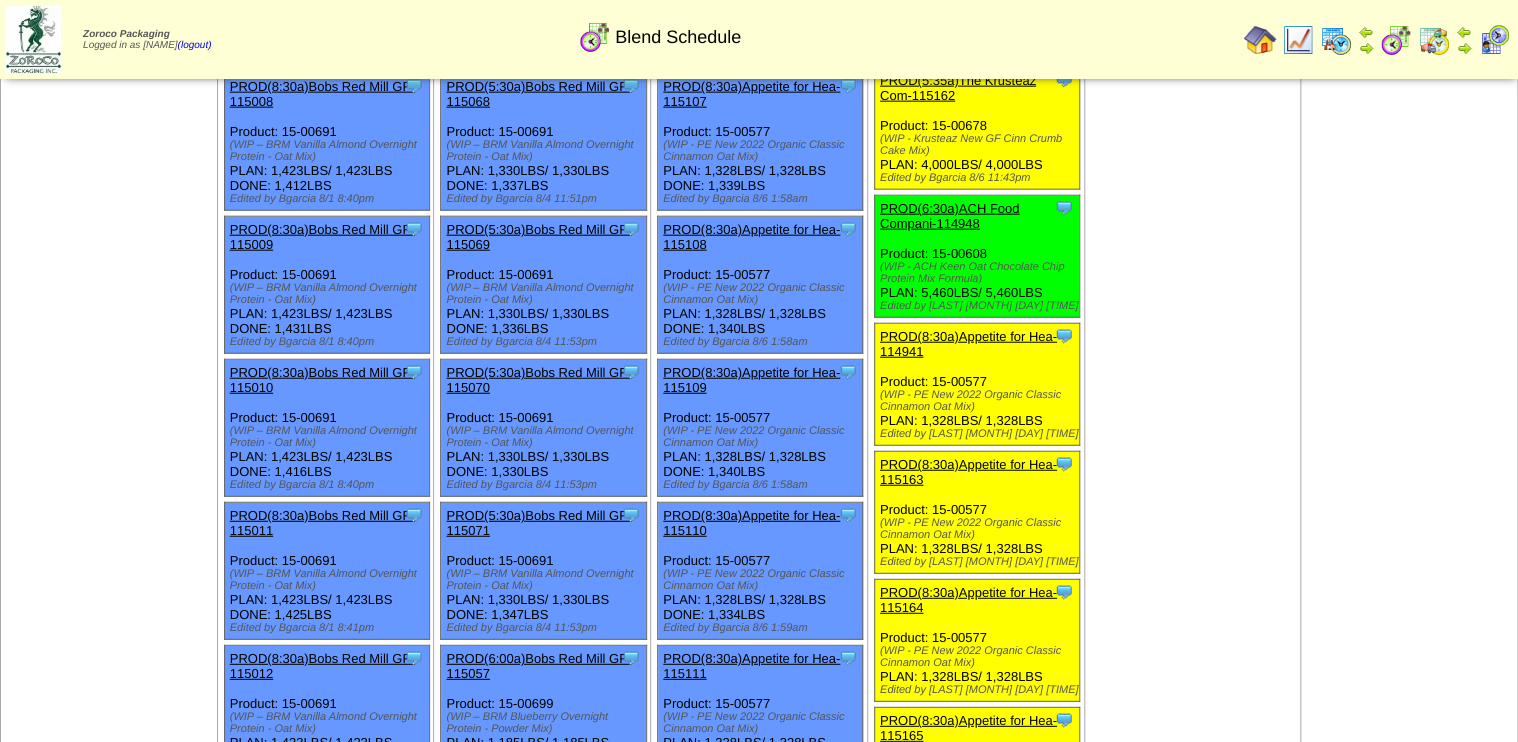 click on "PROD(8:30a)Bobs Red Mill GF-115009" at bounding box center [322, 237] 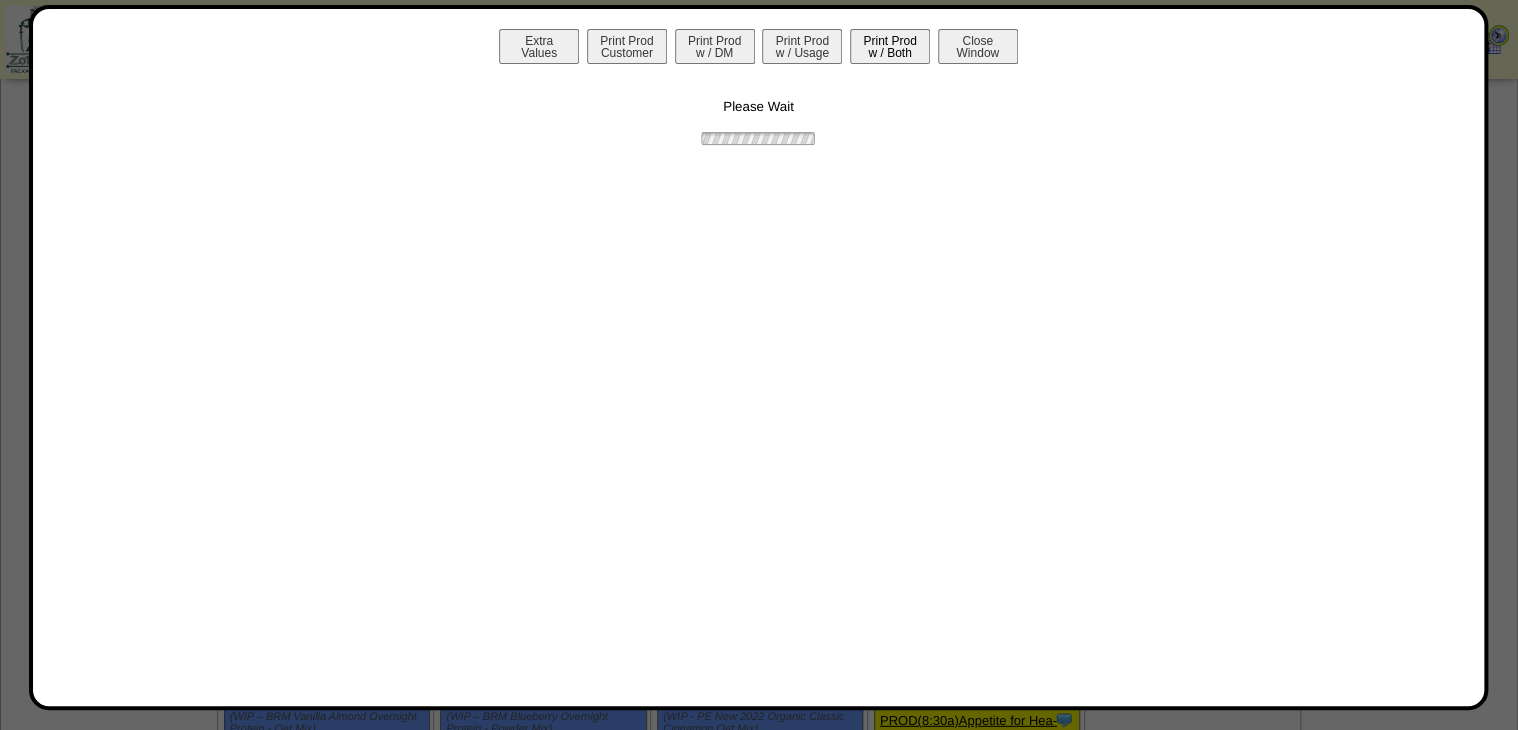 click on "Print Prod w / Both" at bounding box center [890, 46] 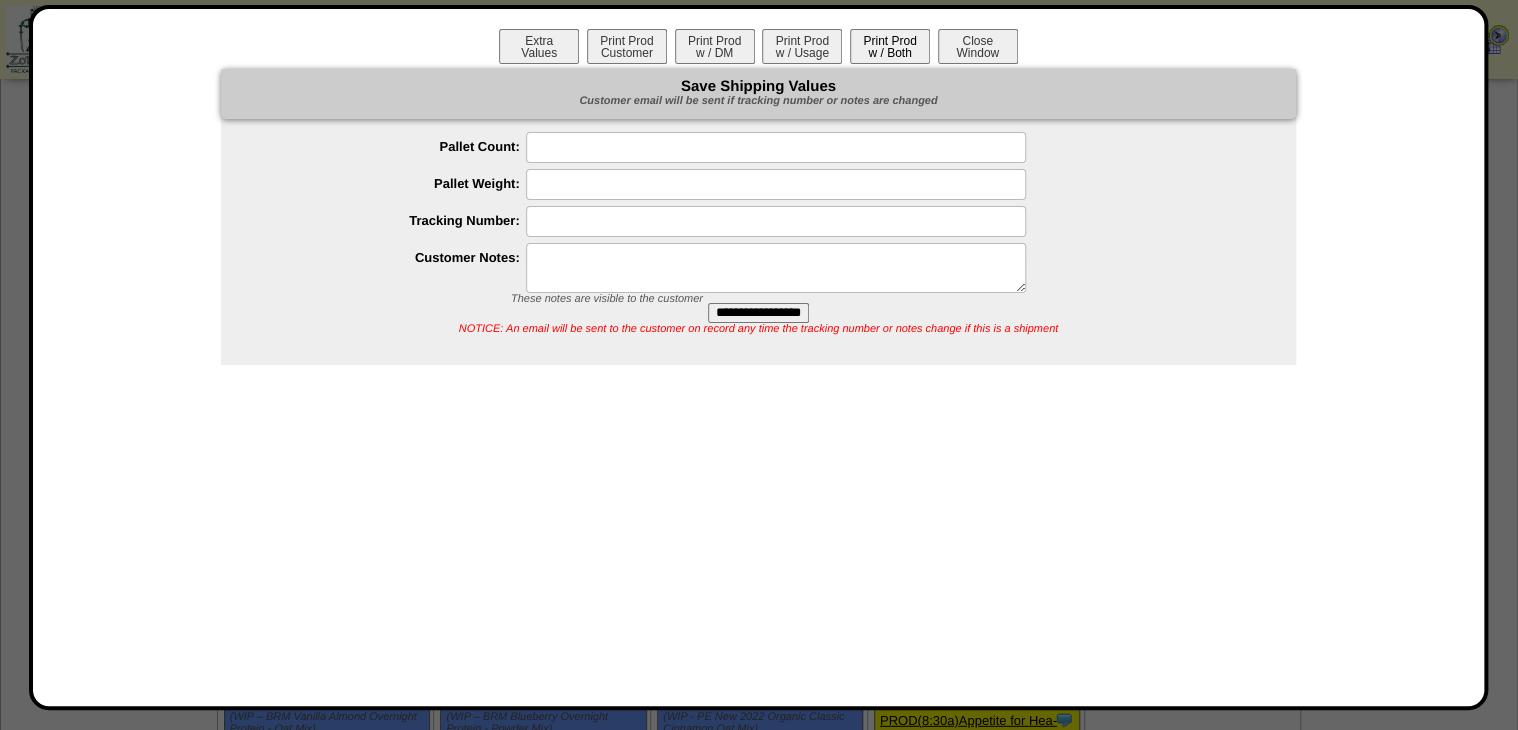 click on "Print Prod w / Both" at bounding box center [890, 46] 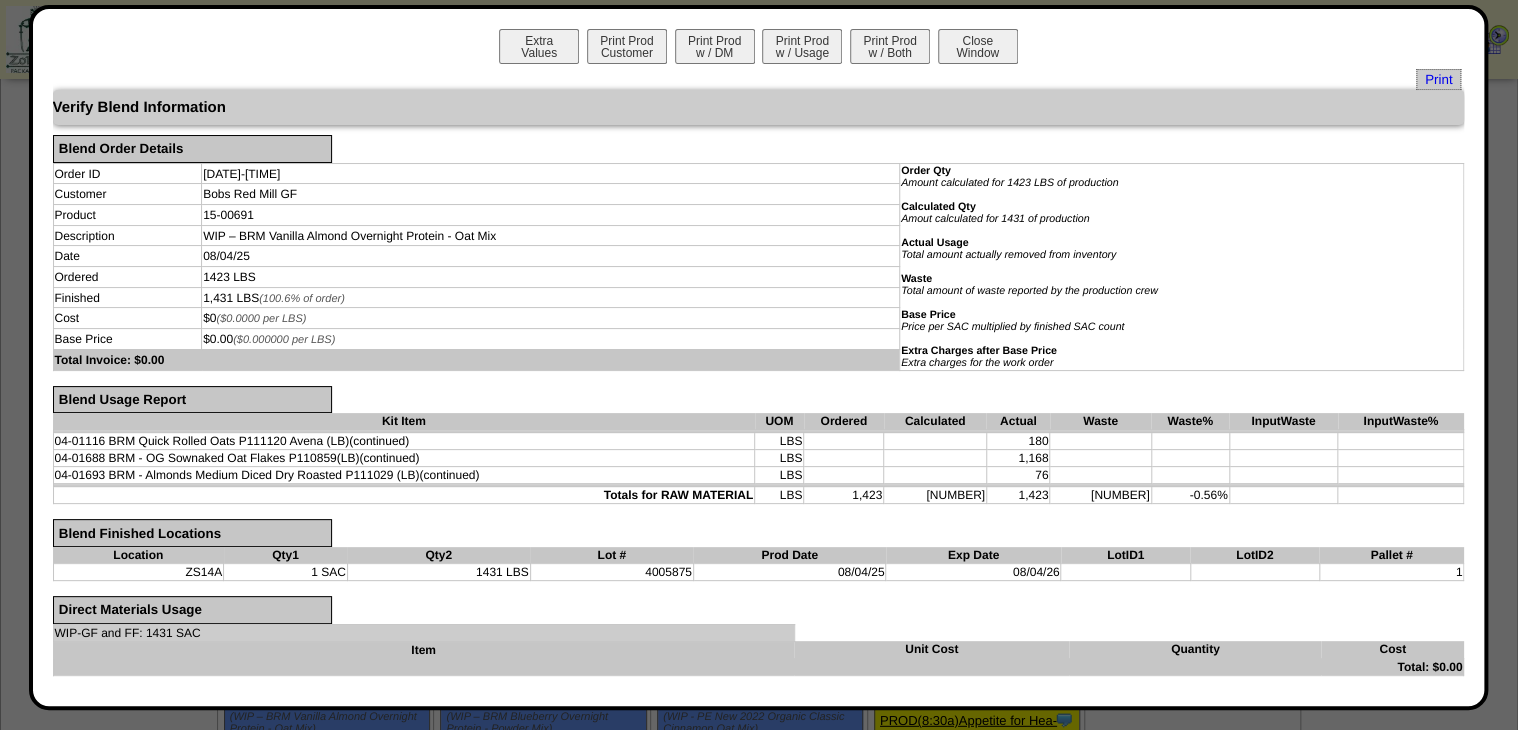 click on "Print" at bounding box center (1438, 79) 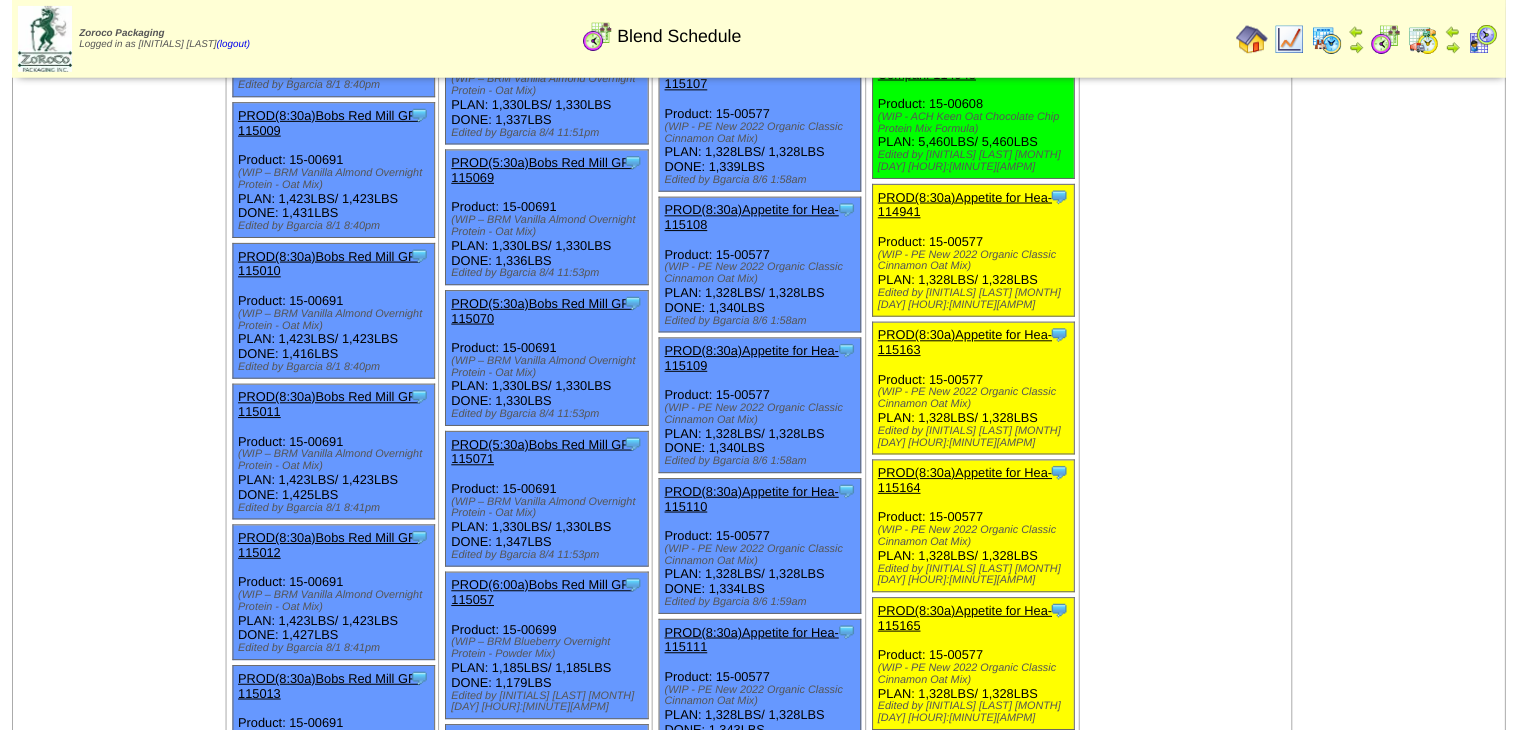 scroll, scrollTop: 2620, scrollLeft: 0, axis: vertical 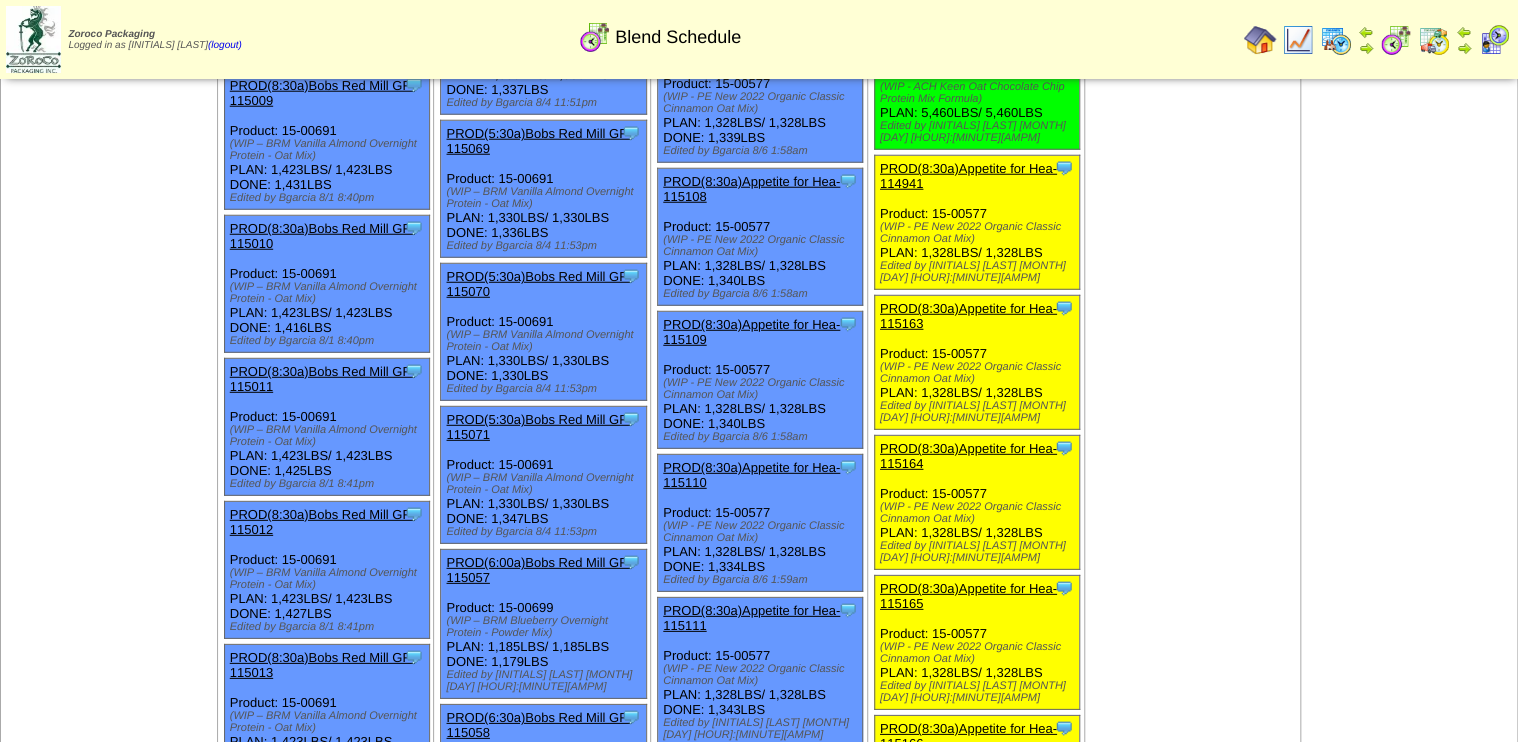 click on "PROD(8:30a)Bobs Red Mill GF-115010" at bounding box center [322, 236] 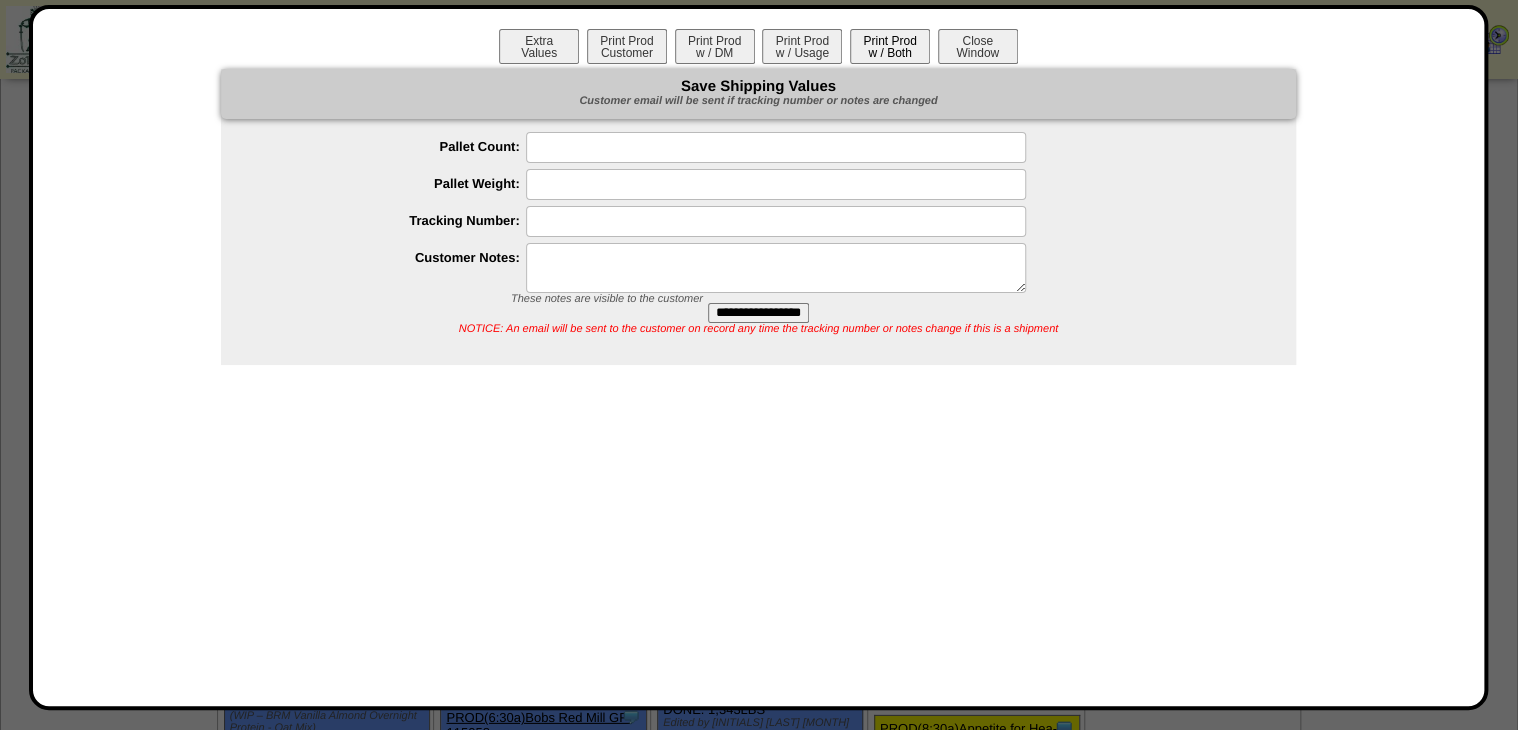 click on "Print Prod w / Both" at bounding box center (890, 46) 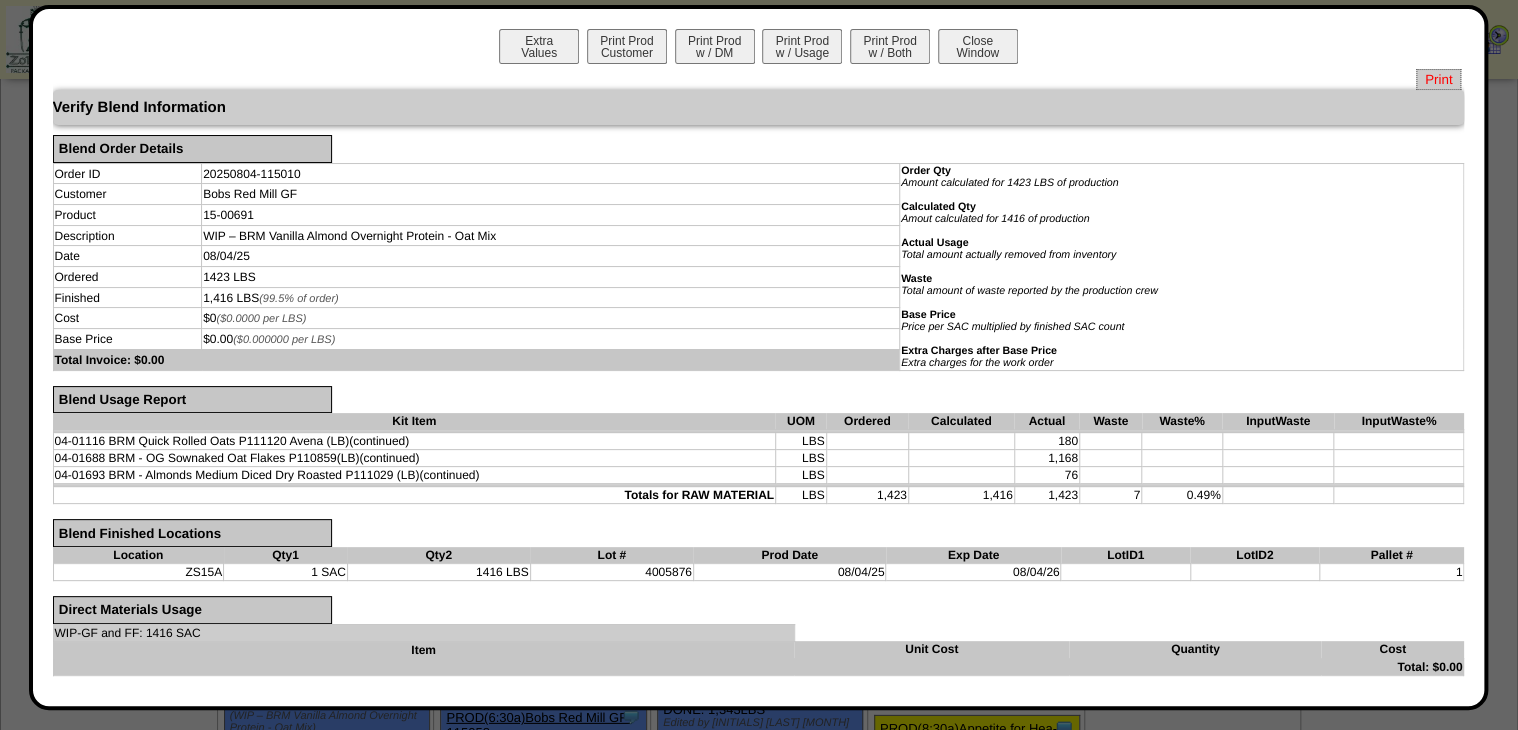click on "Print" at bounding box center [1438, 79] 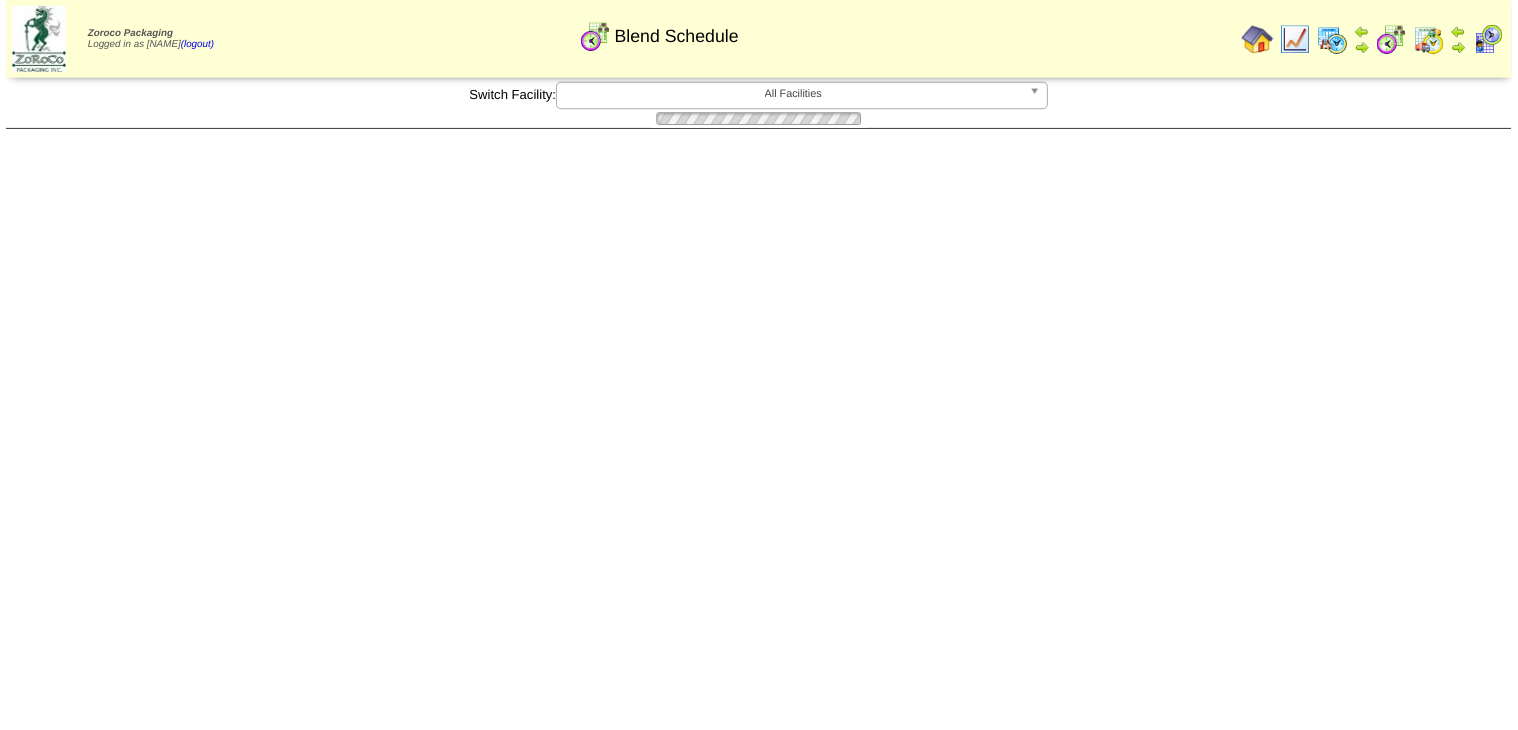 scroll, scrollTop: 2620, scrollLeft: 0, axis: vertical 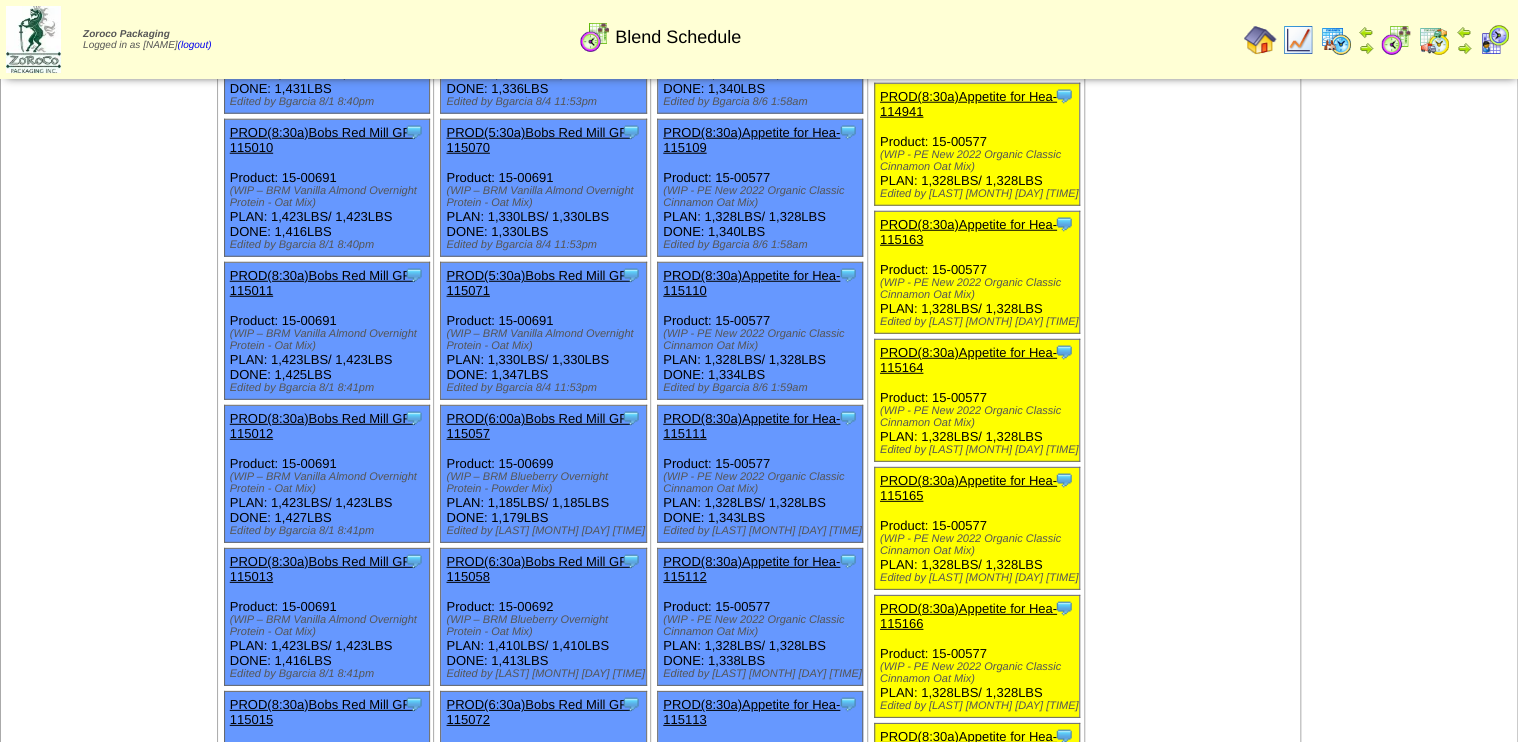 click on "PROD(8:30a)Bobs Red Mill GF-115011" at bounding box center [322, 283] 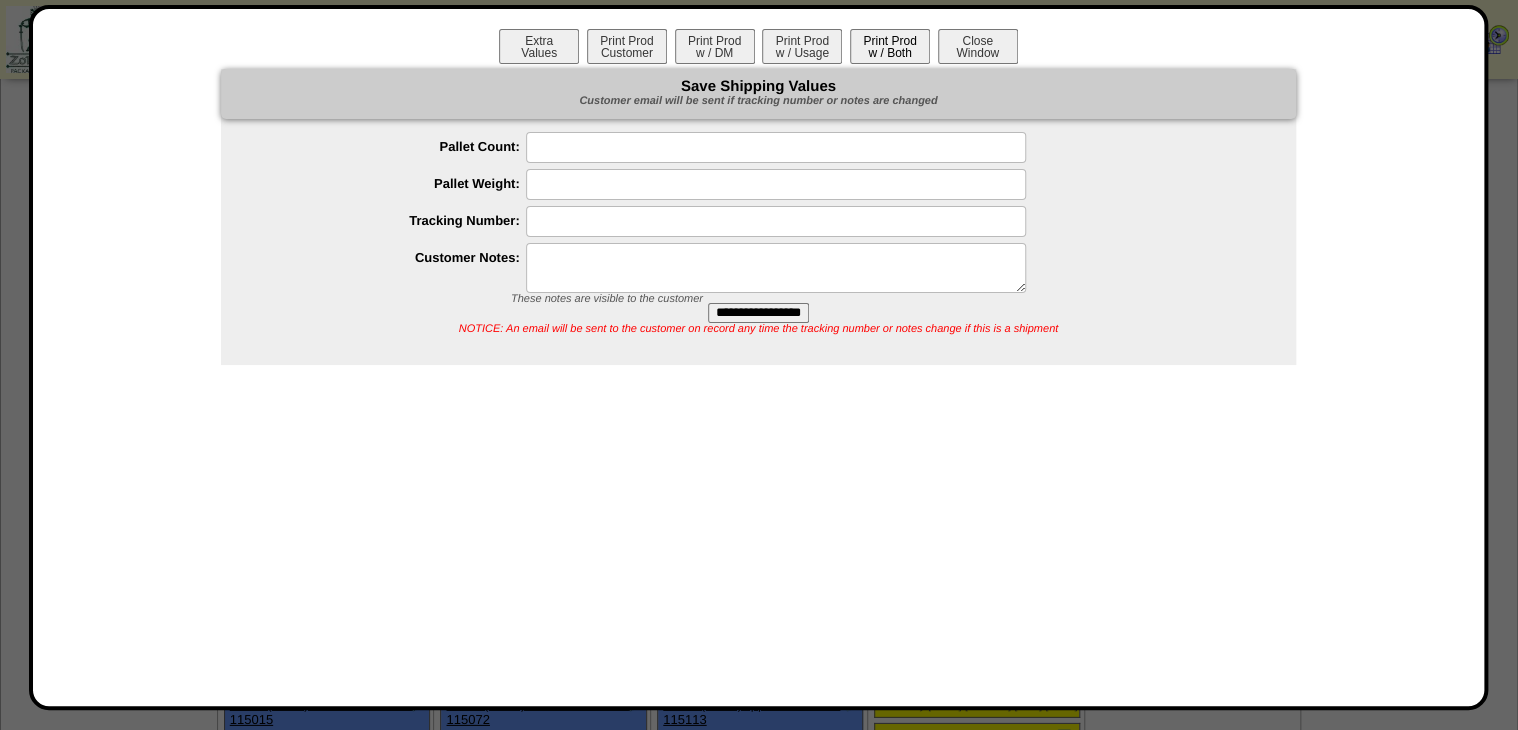 click on "Print Prod w / Both" at bounding box center (890, 46) 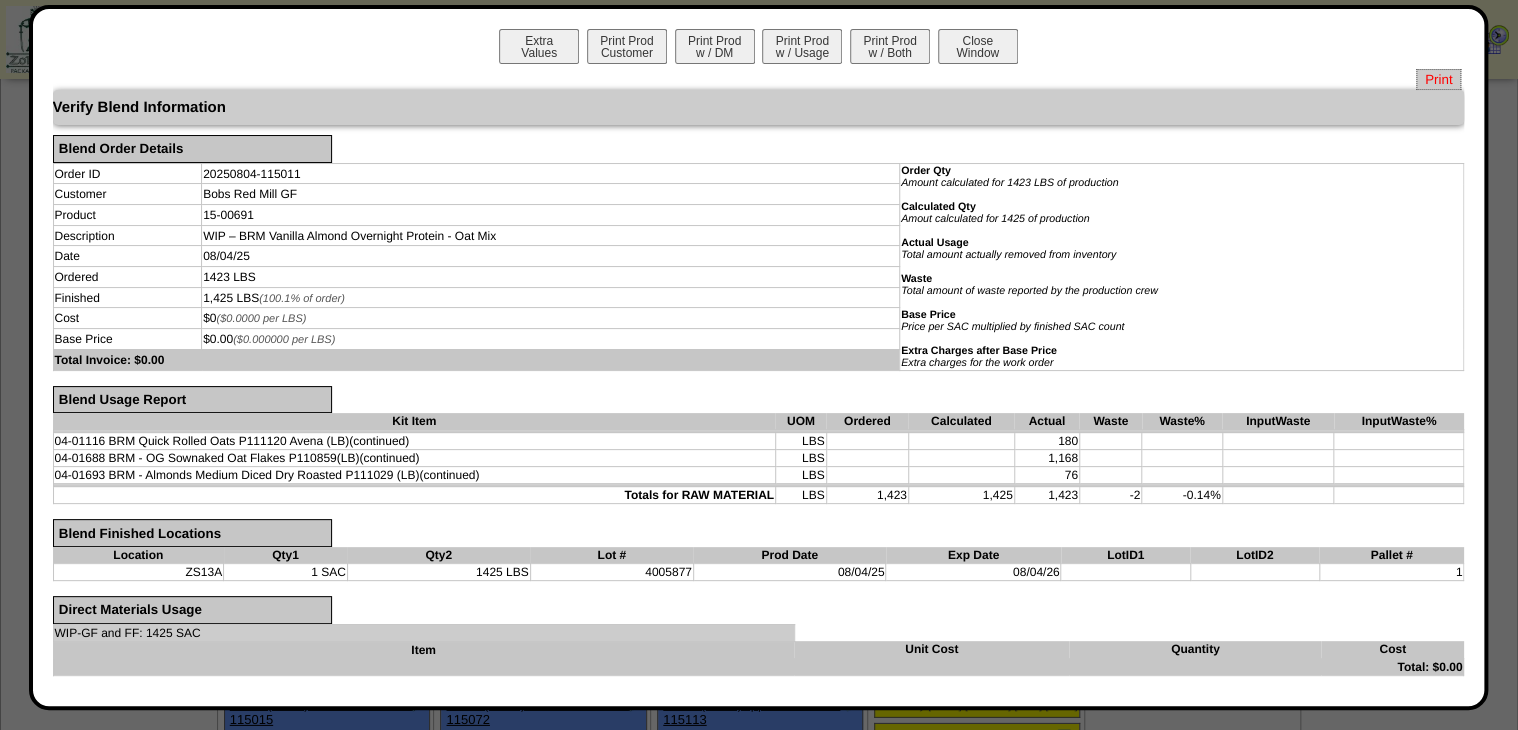 click on "Print" at bounding box center (1438, 79) 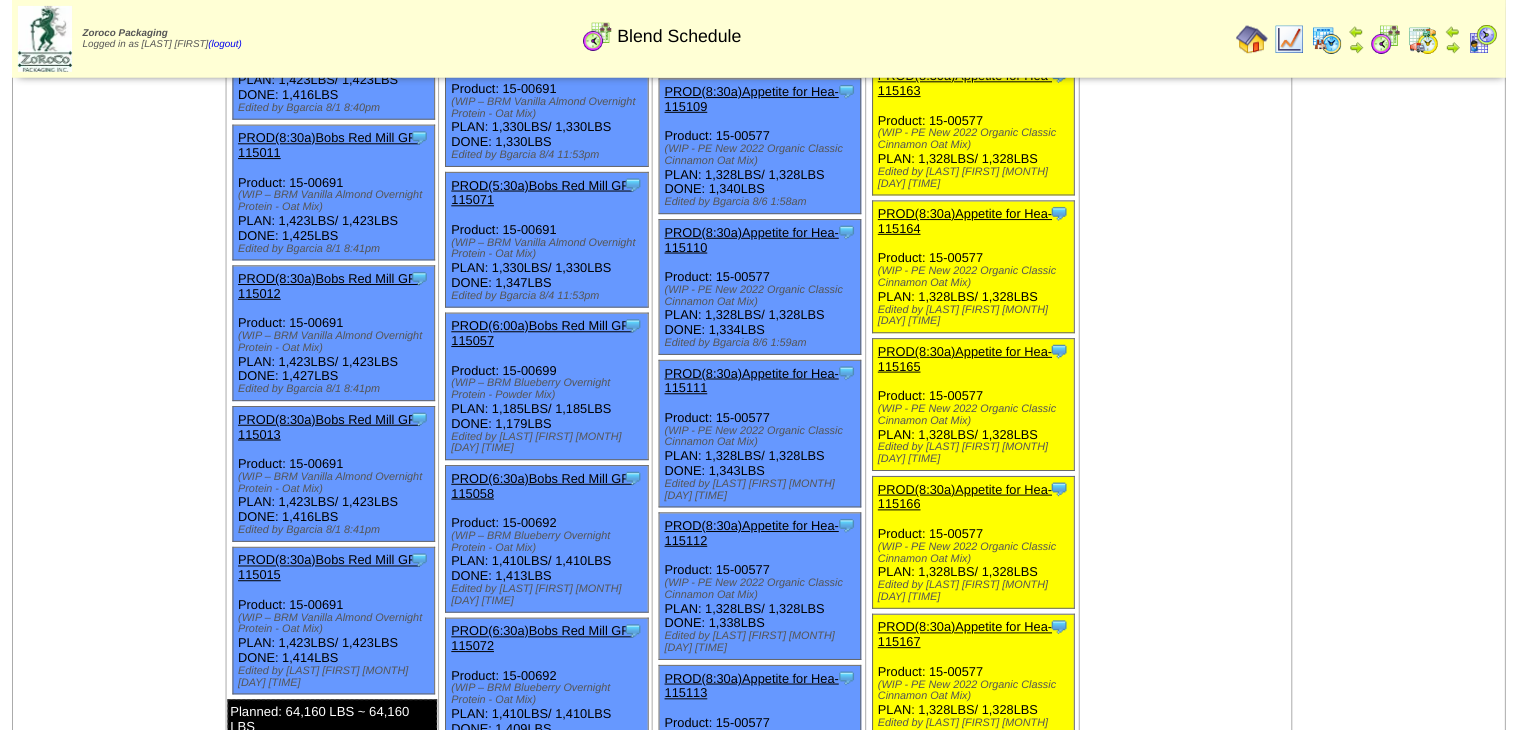 scroll, scrollTop: 2860, scrollLeft: 0, axis: vertical 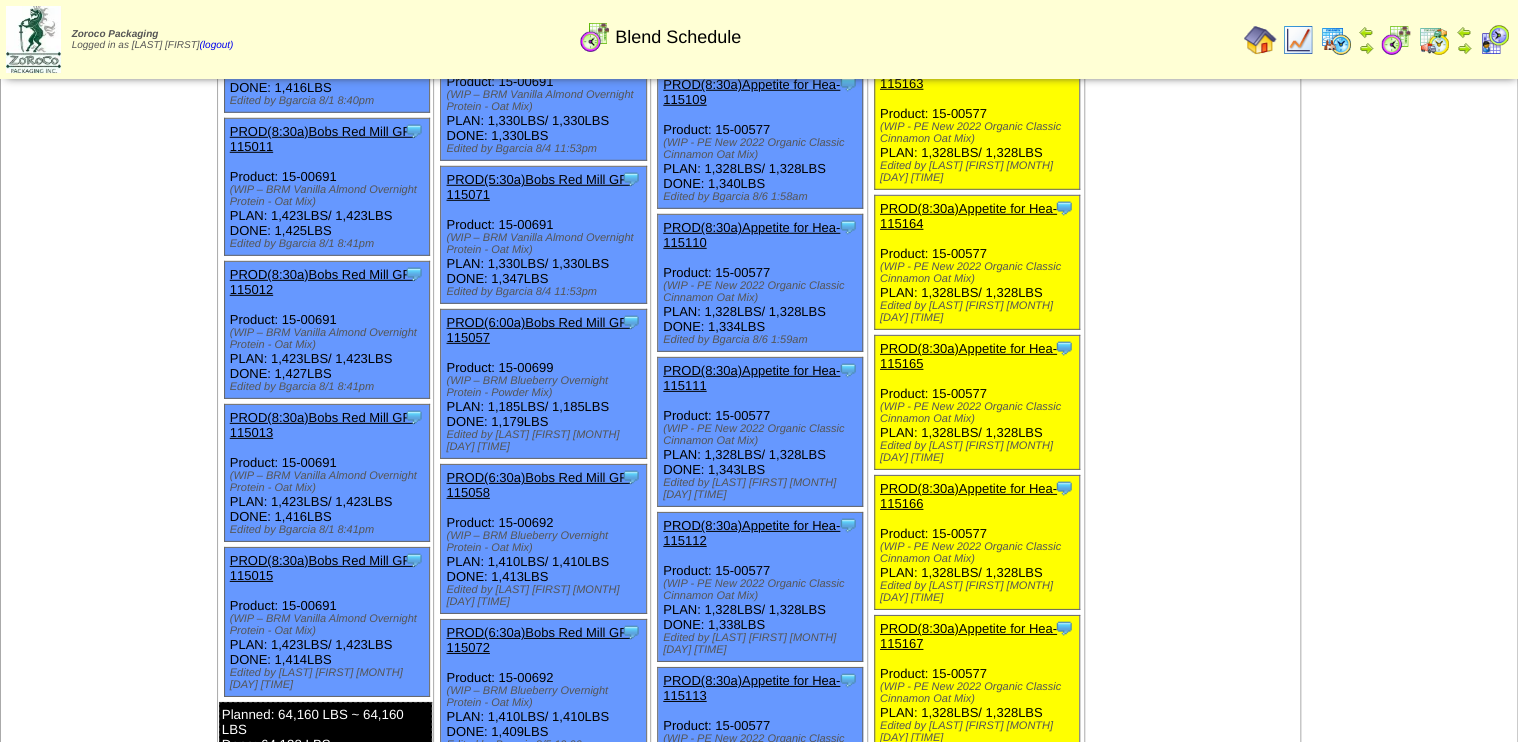 click on "PROD(8:30a)Bobs Red Mill GF-115012" at bounding box center [322, 282] 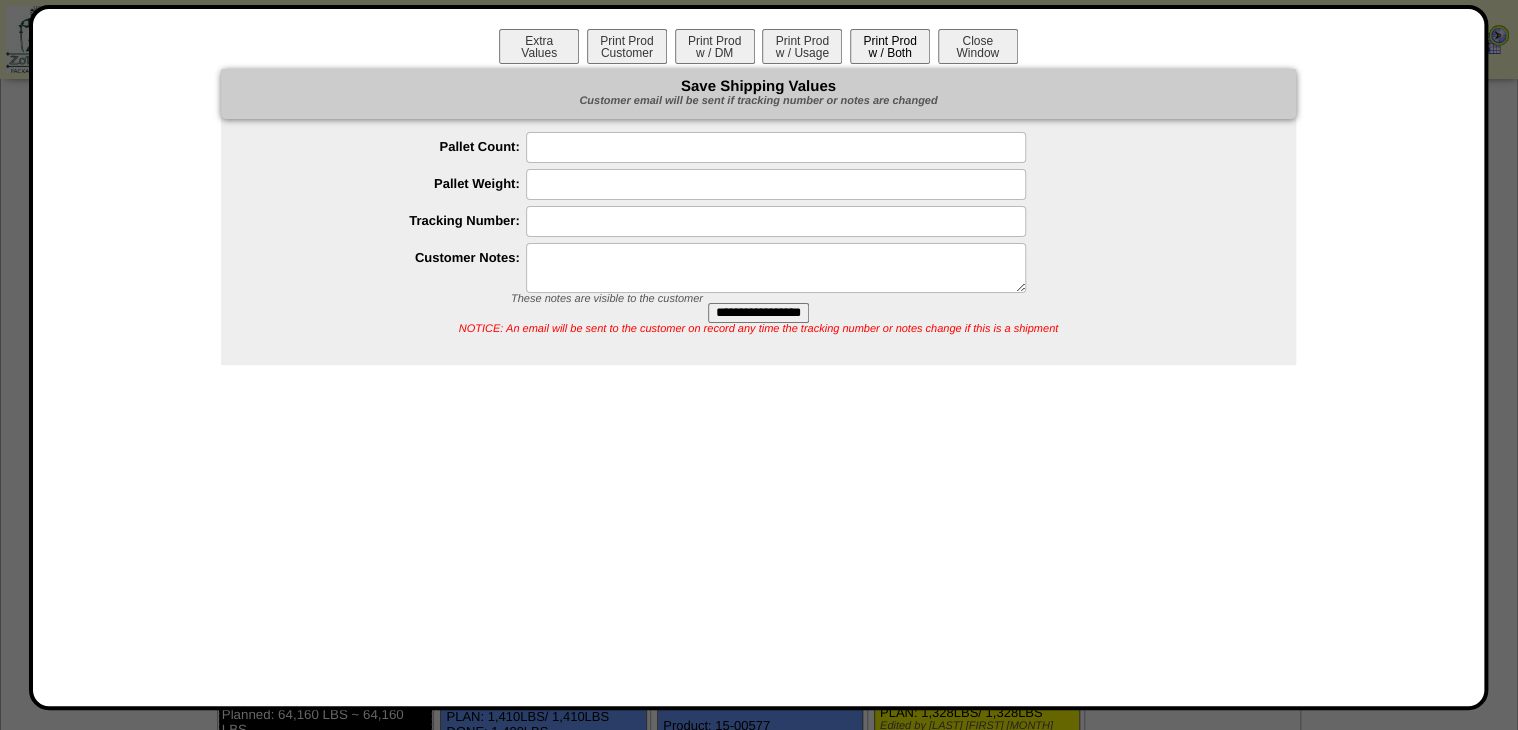 click on "Print Prod w / Both" at bounding box center (890, 46) 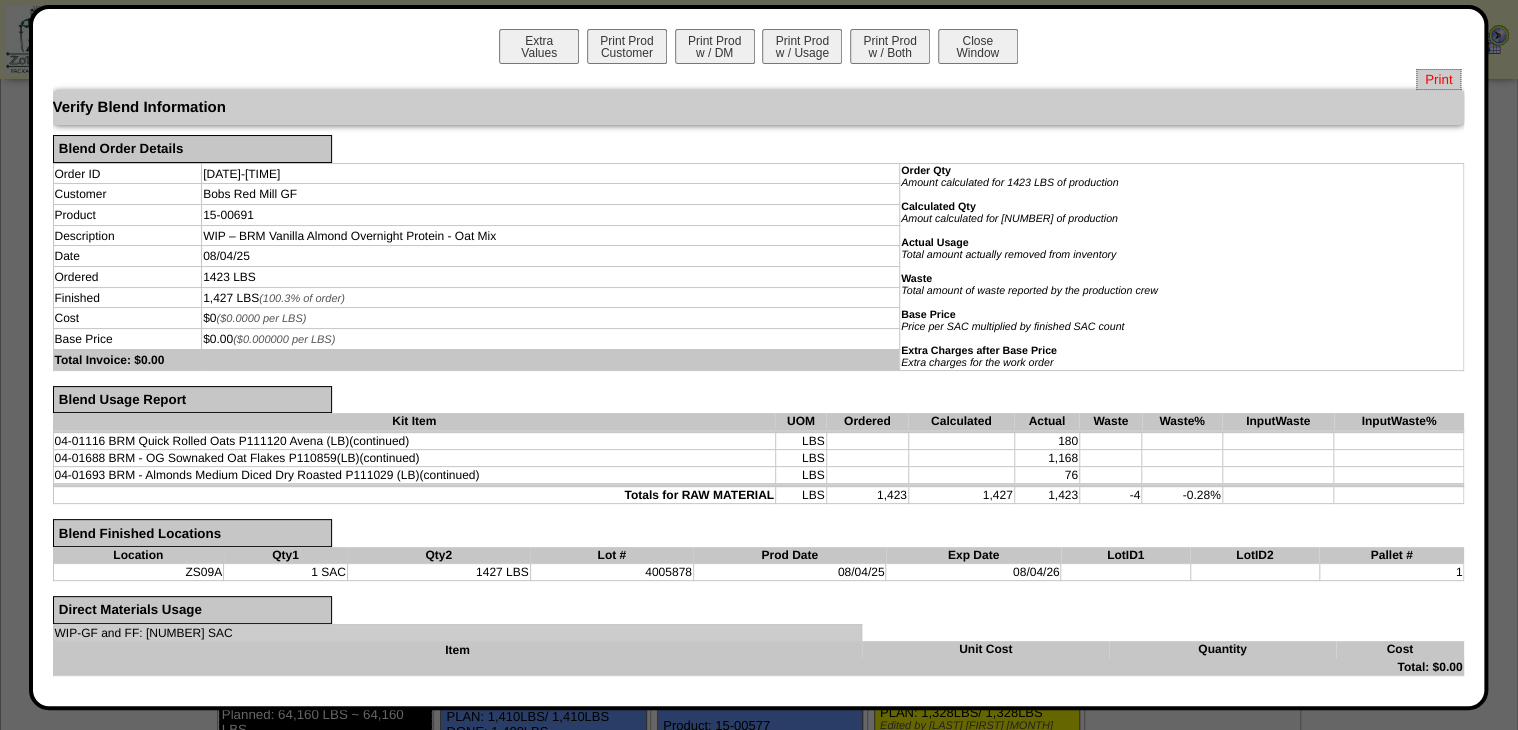 click on "Print" at bounding box center [1438, 79] 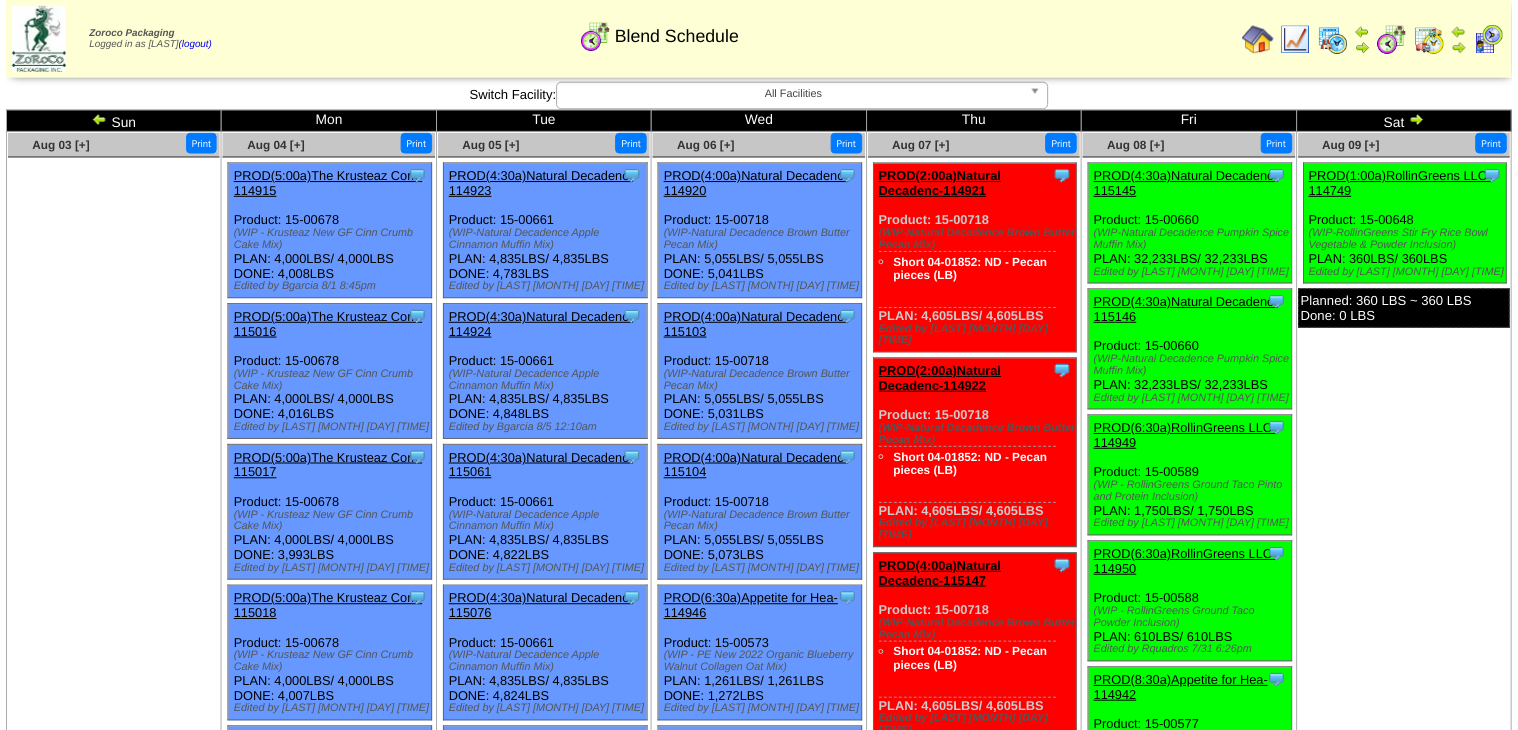 scroll, scrollTop: 2860, scrollLeft: 0, axis: vertical 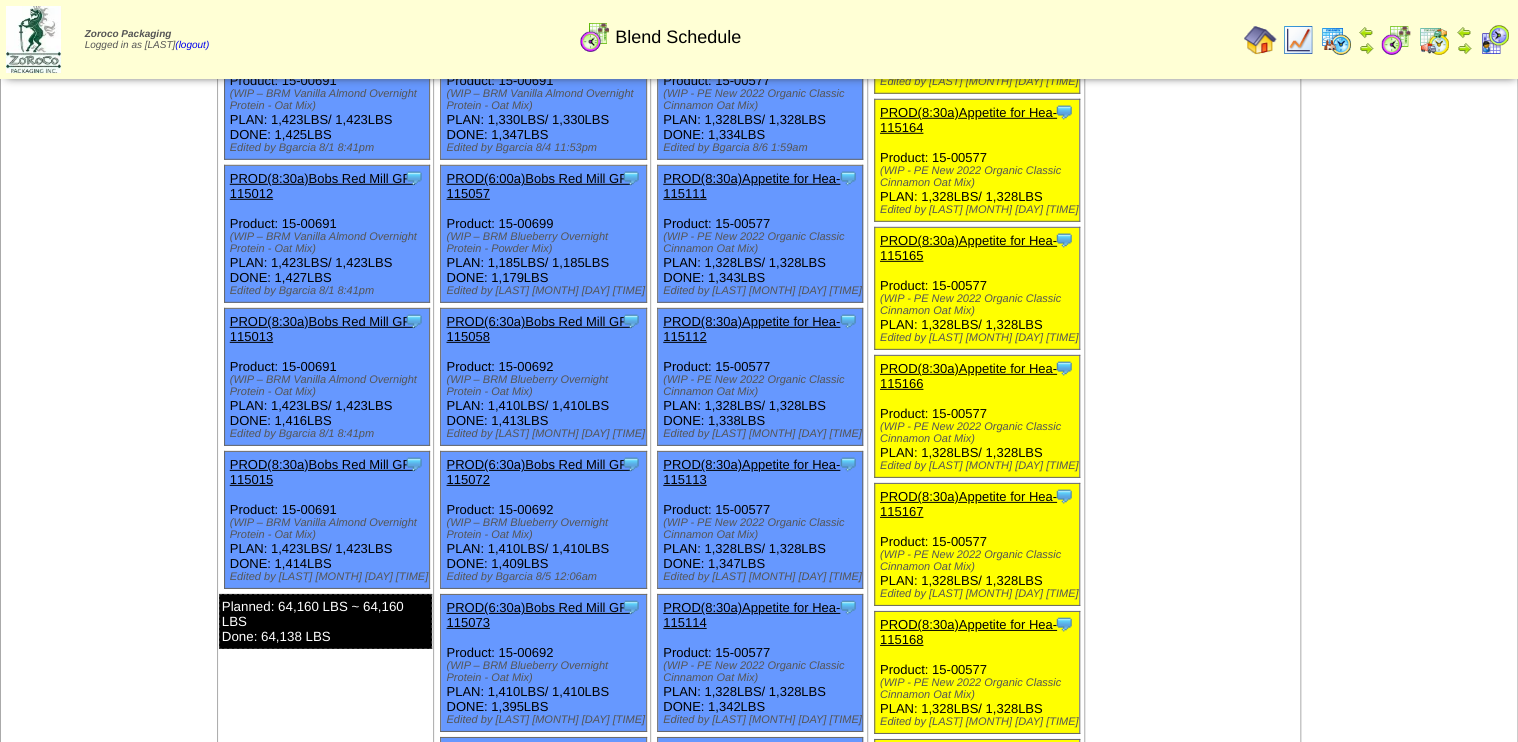 click on "PROD(8:30a)Bobs Red Mill GF-115013" at bounding box center (322, 329) 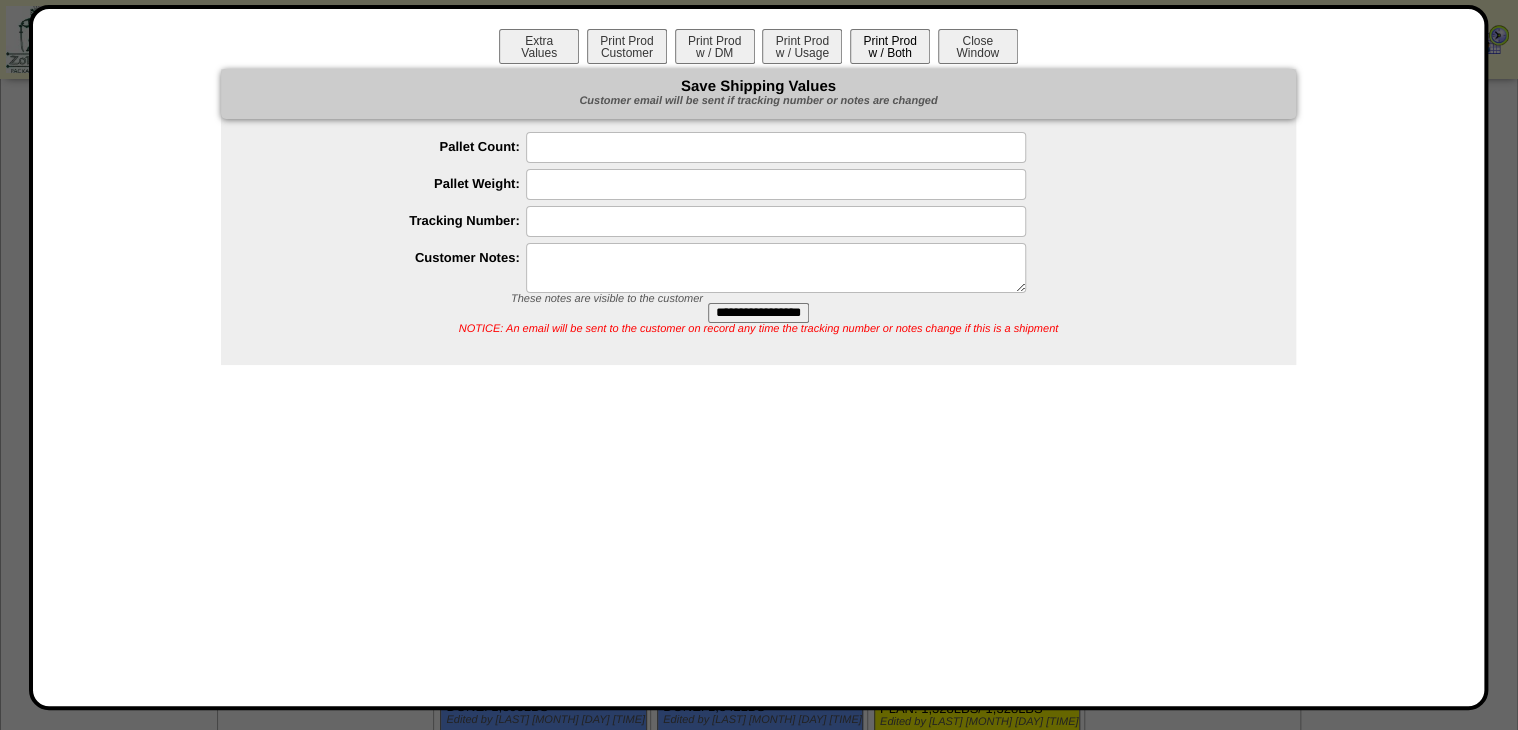 click on "Print Prod w / Both" at bounding box center [890, 46] 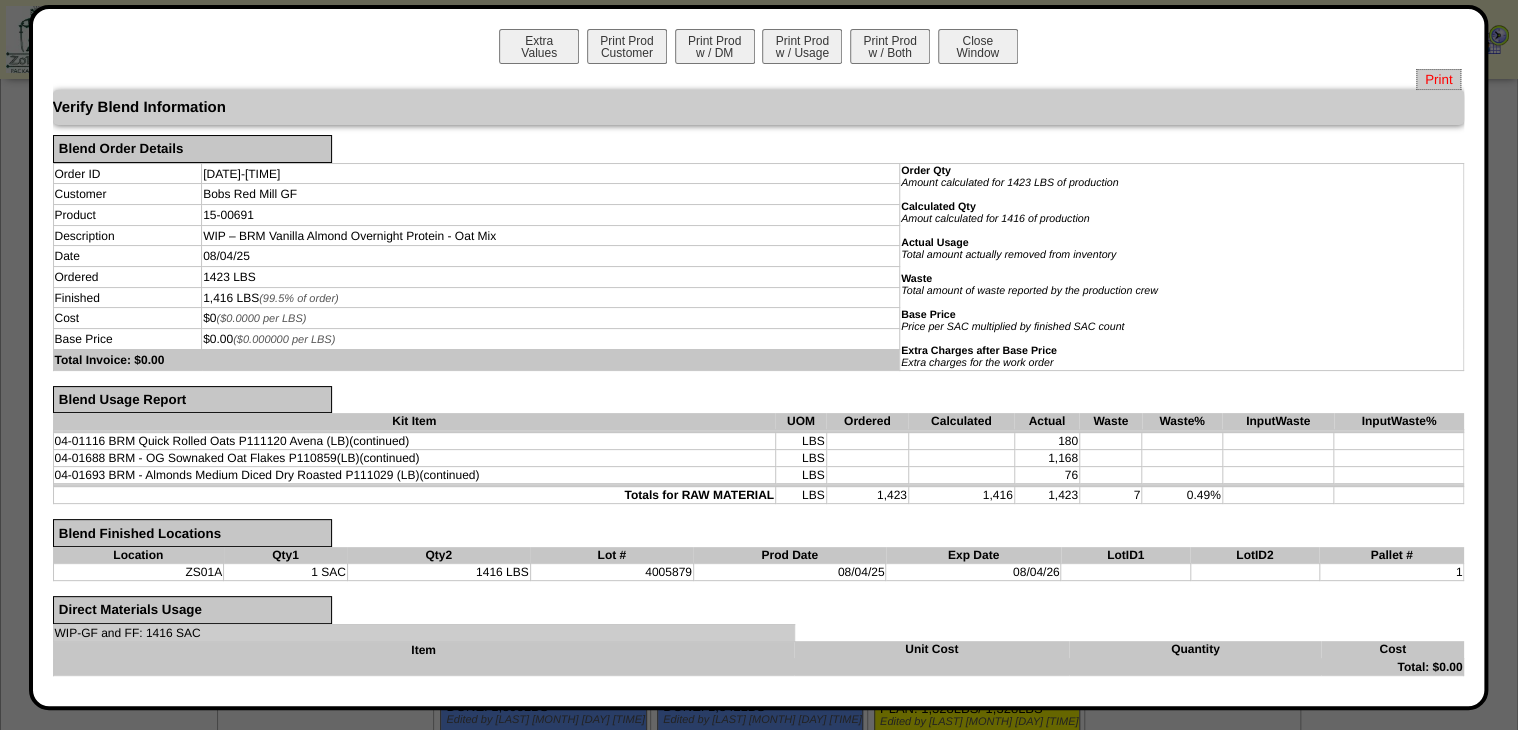 click on "Print" at bounding box center [1438, 79] 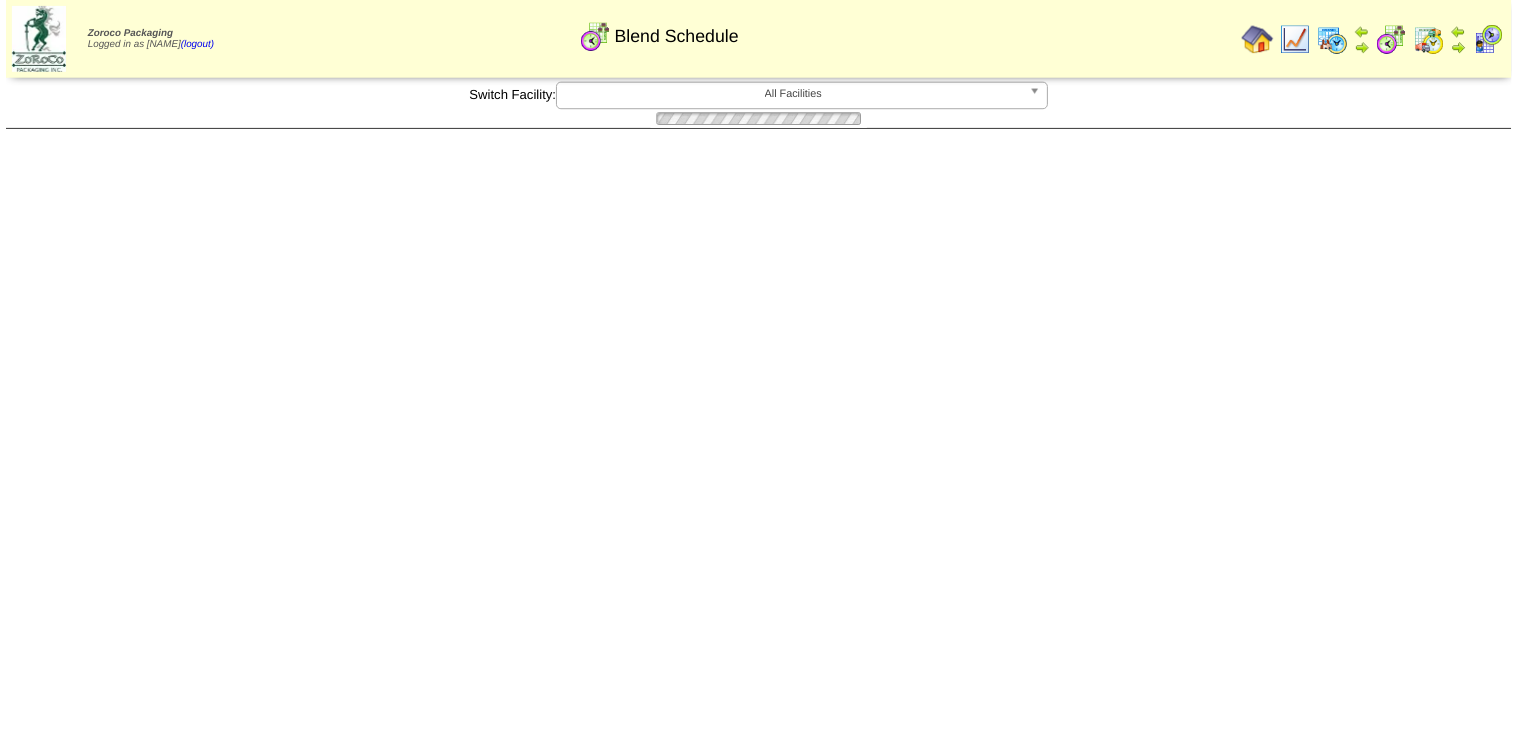 scroll, scrollTop: 2860, scrollLeft: 0, axis: vertical 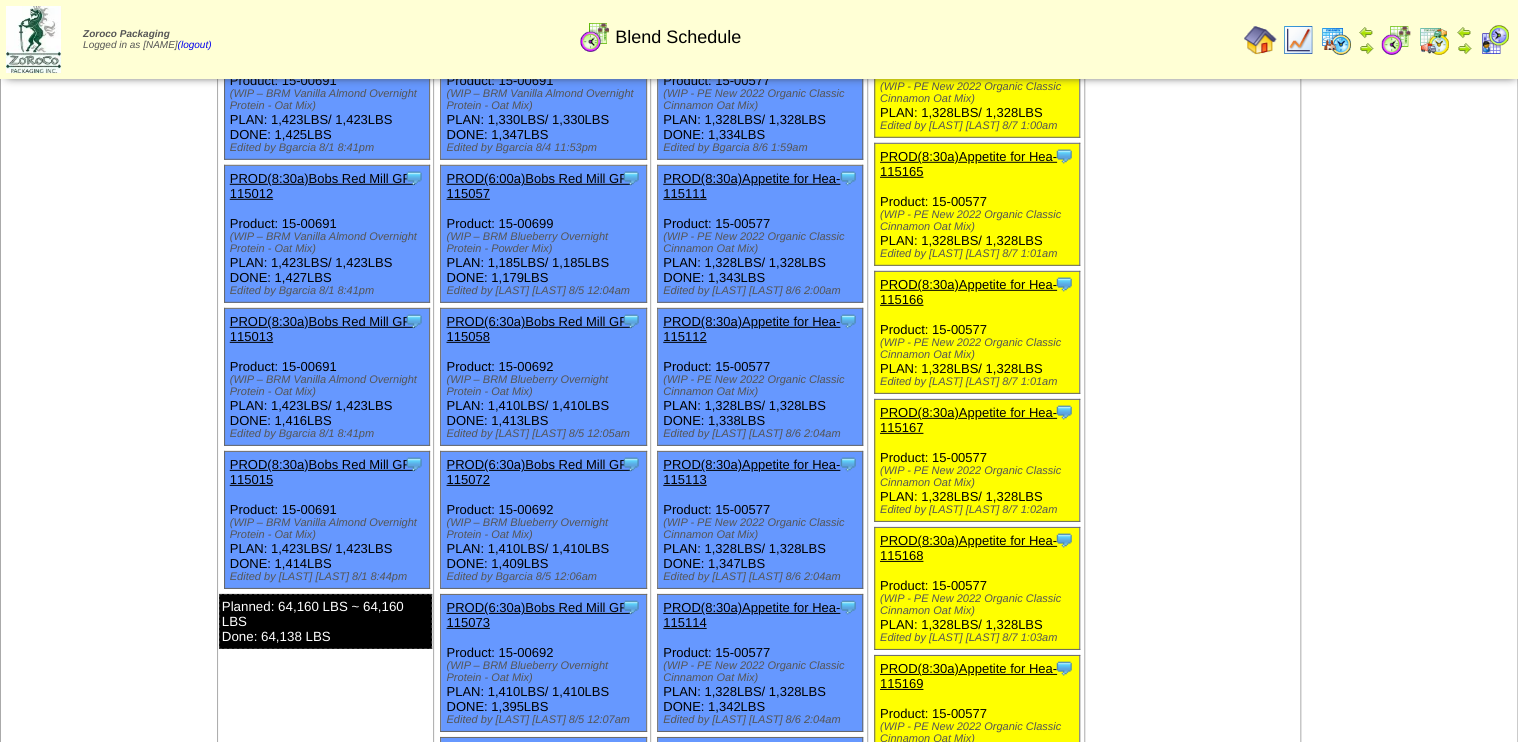 click on "PROD(8:30a)Bobs Red Mill GF-115015" at bounding box center (322, 472) 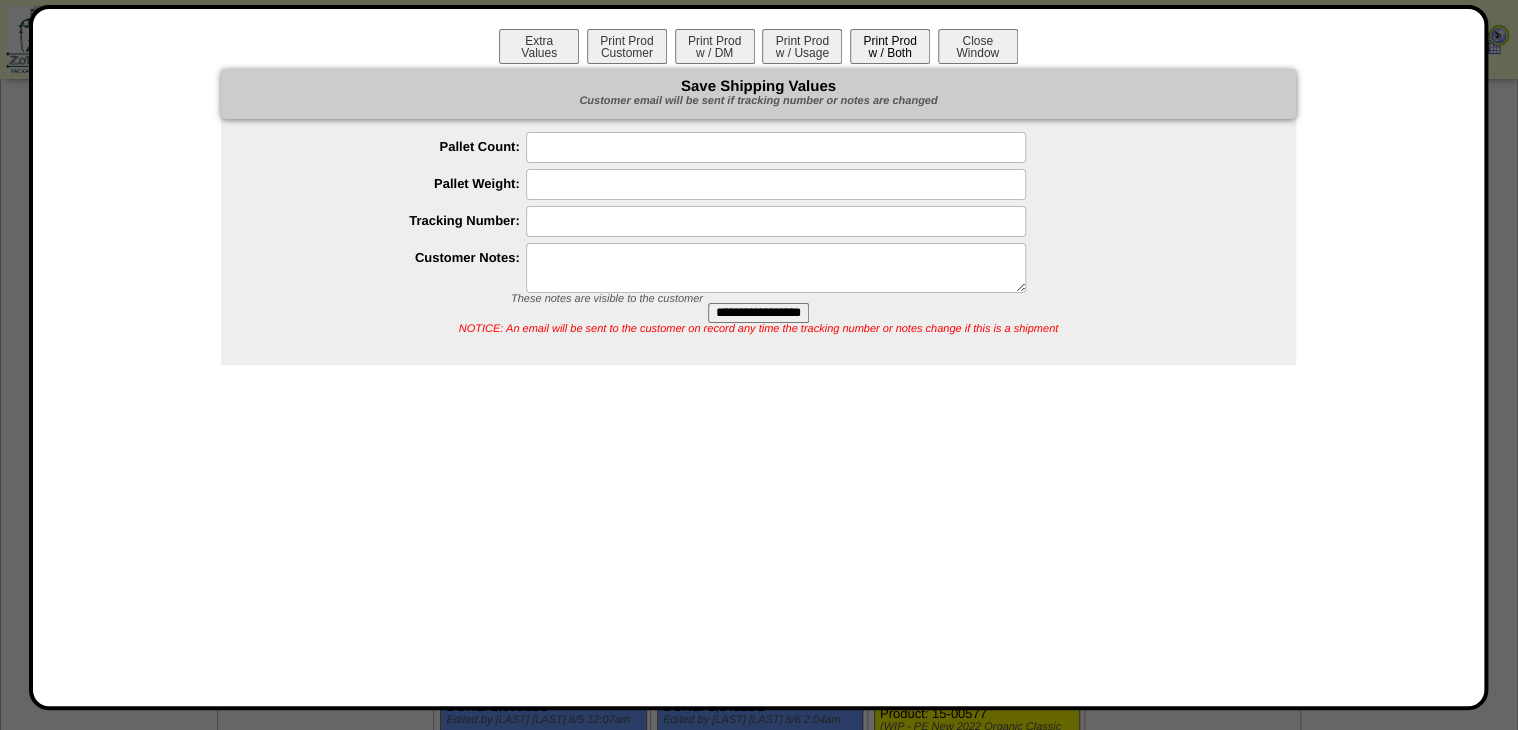 click on "Print Prod w / Both" at bounding box center (890, 46) 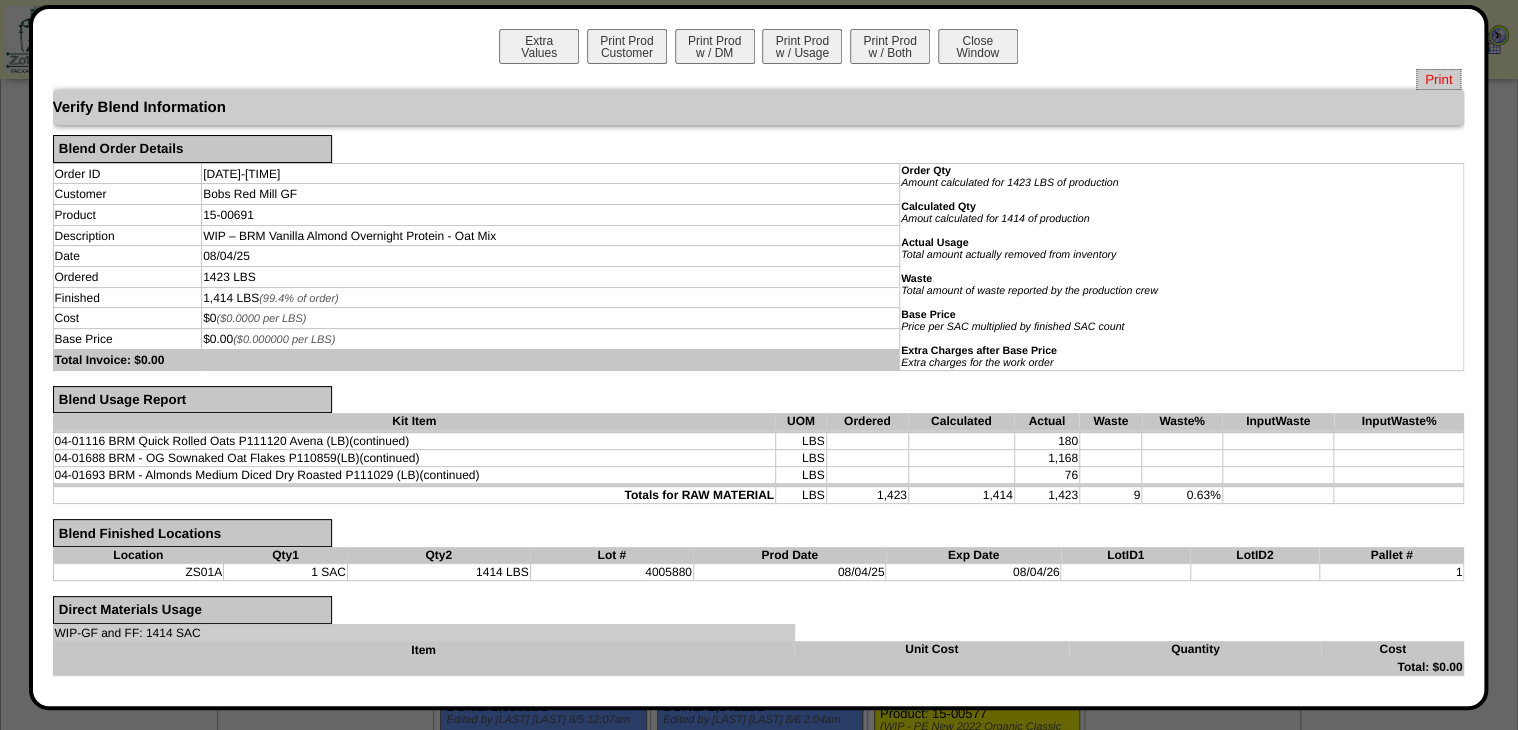 click on "Print" at bounding box center [1438, 79] 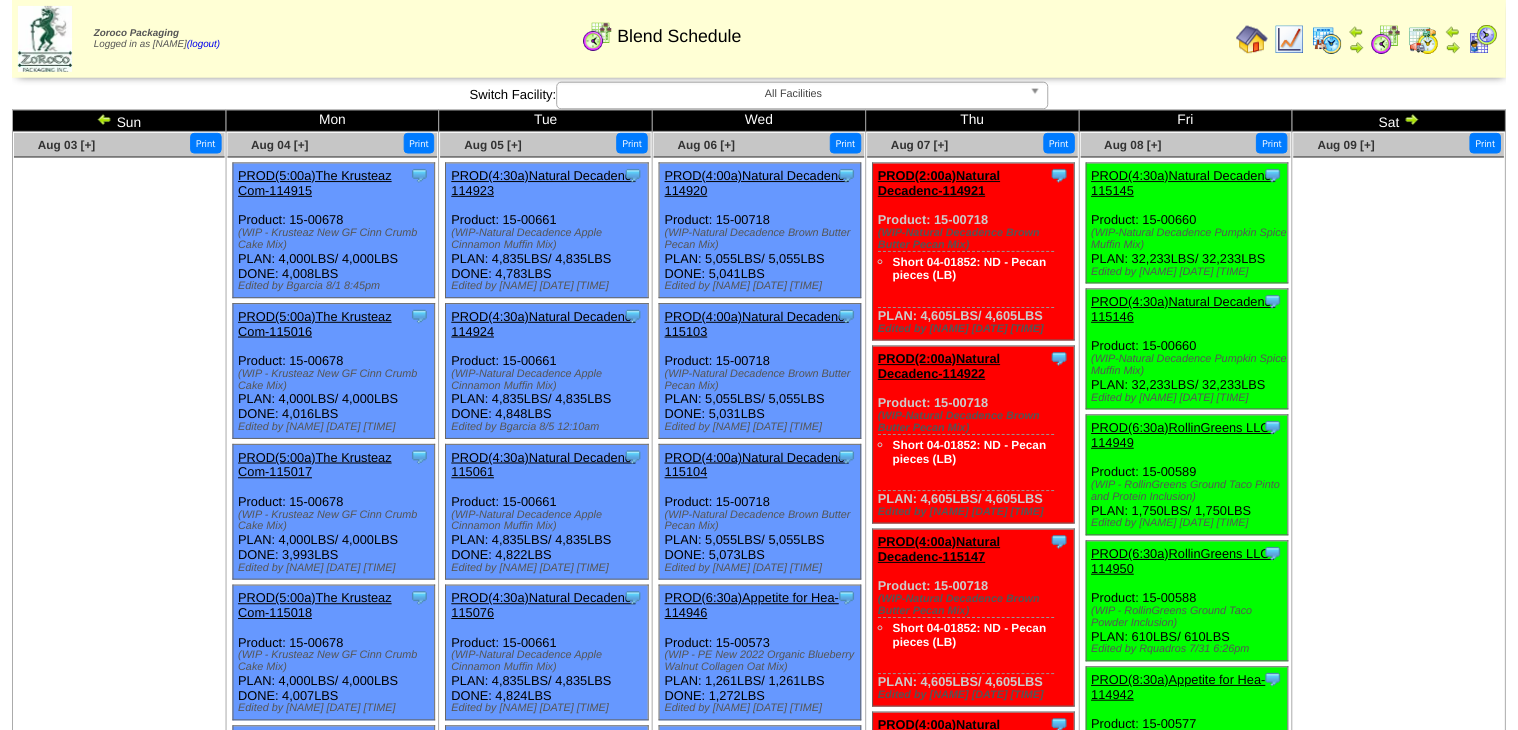 scroll, scrollTop: 829, scrollLeft: 0, axis: vertical 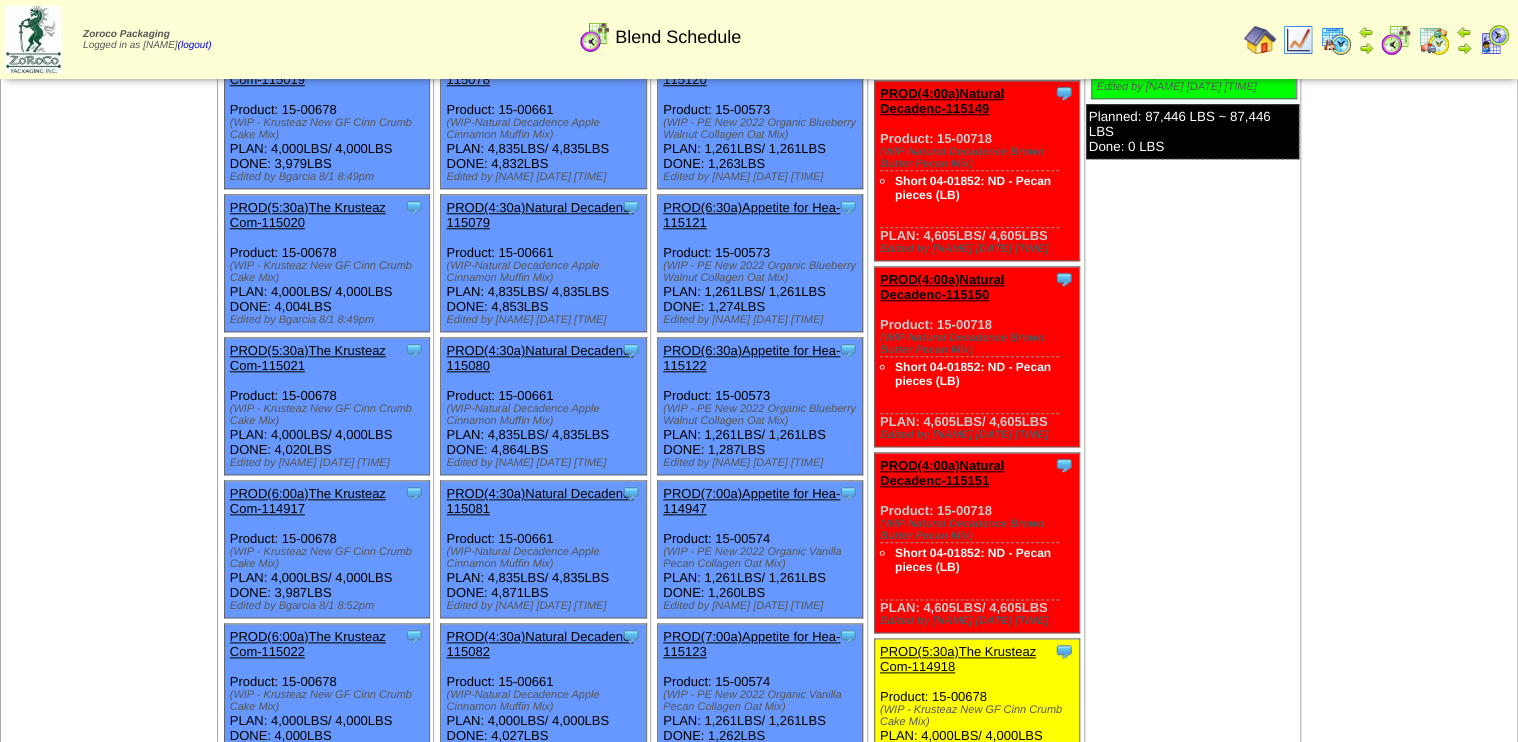 click on "PROD(4:30a)Natural Decadenc-115082" at bounding box center (539, 644) 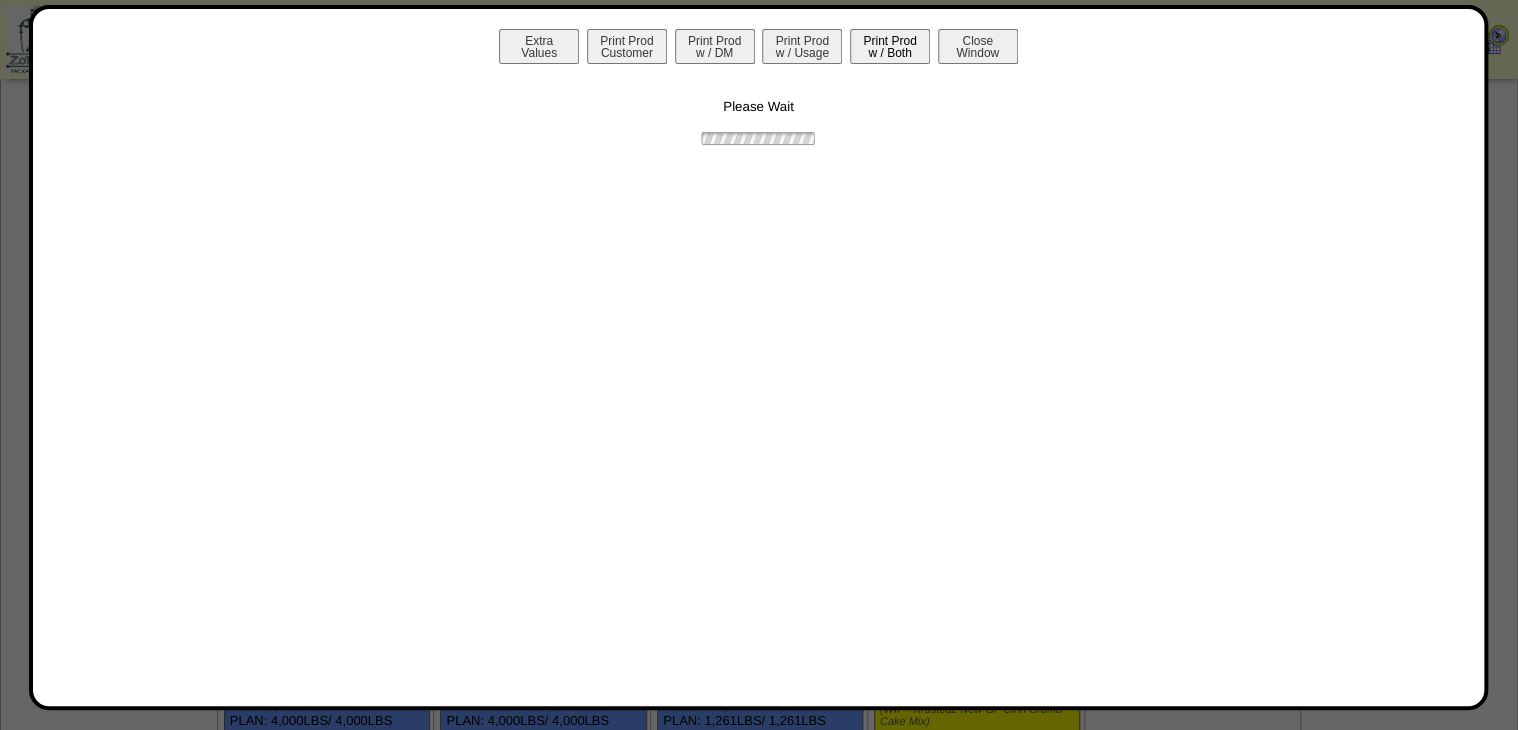 click on "Print Prod w / Both" at bounding box center (890, 46) 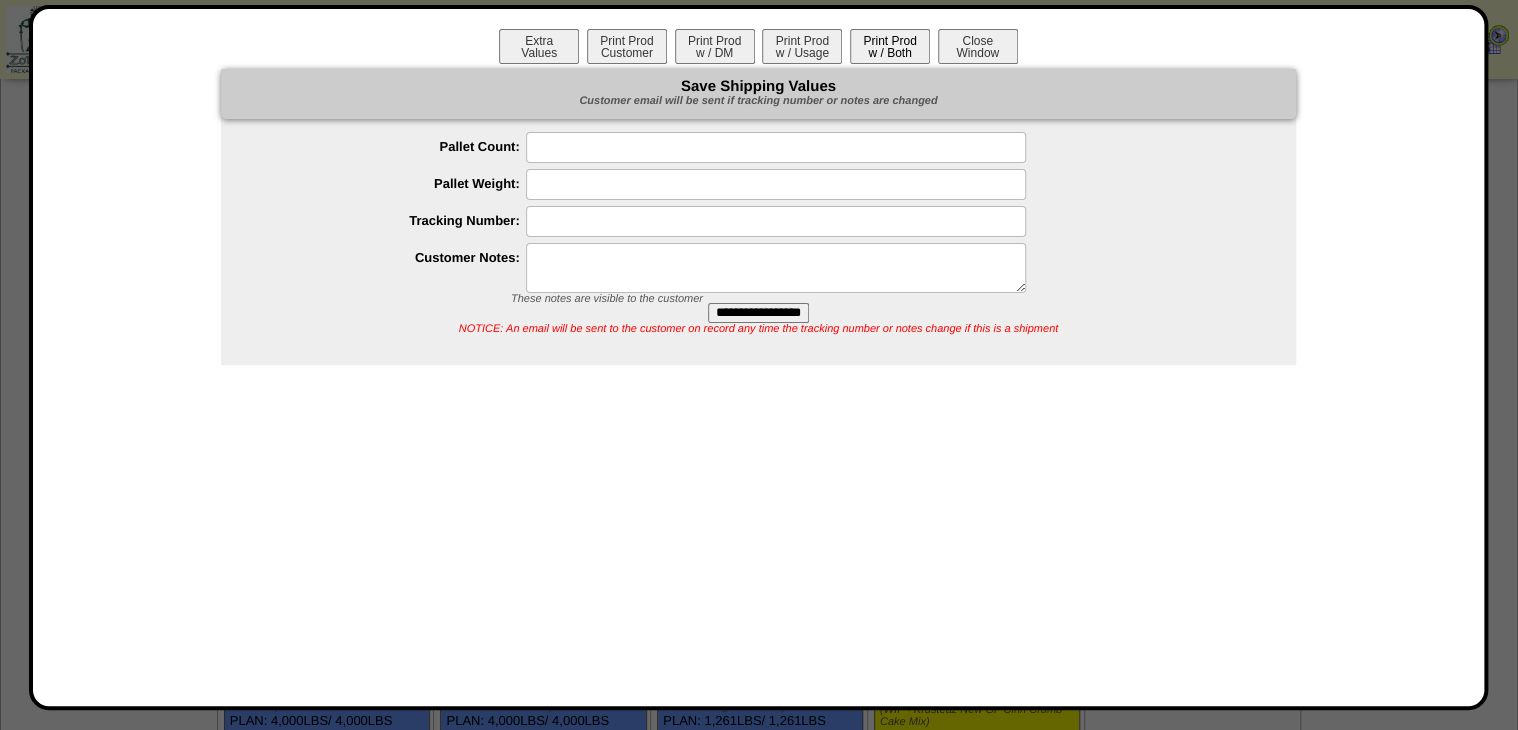 click on "Print Prod w / Both" at bounding box center [890, 46] 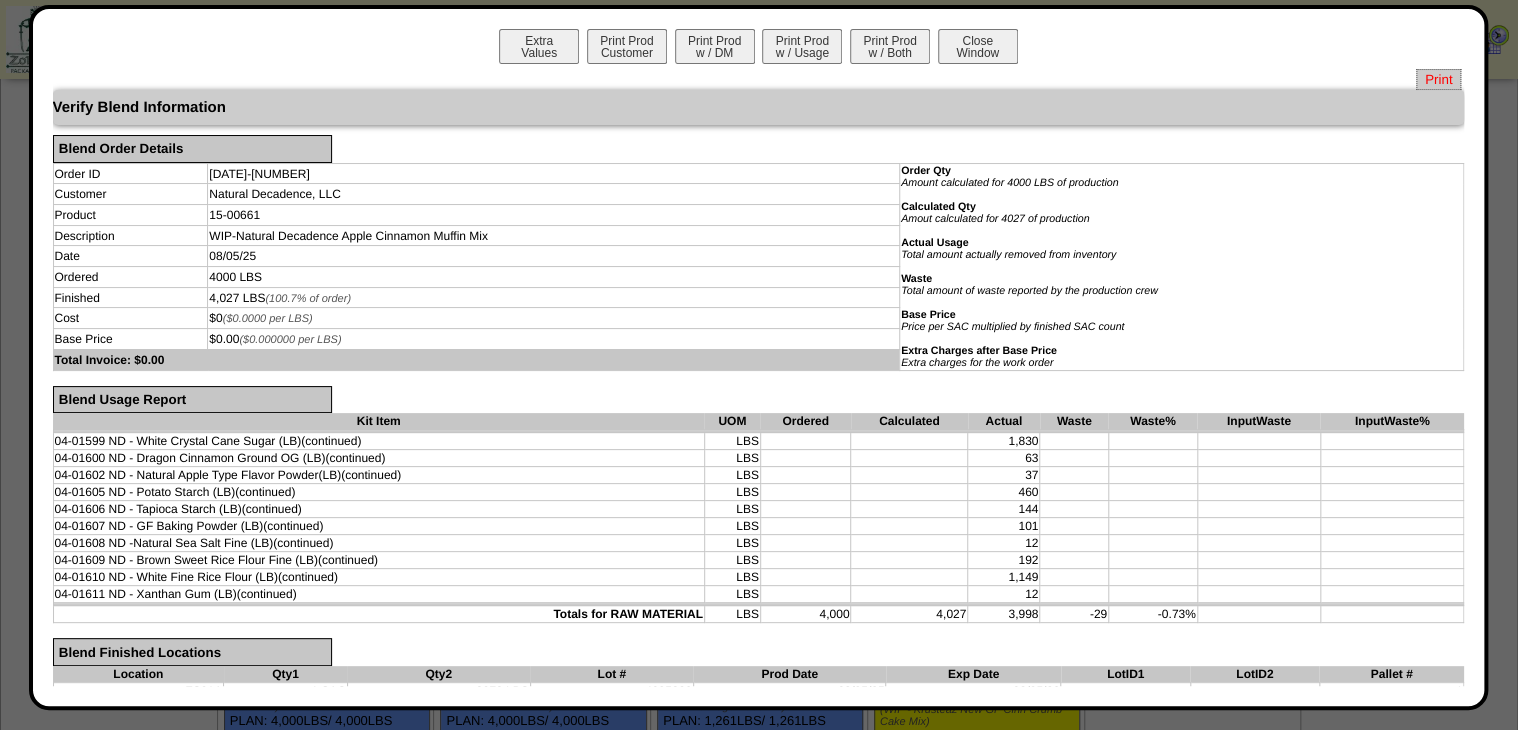 click on "Print" at bounding box center [1438, 79] 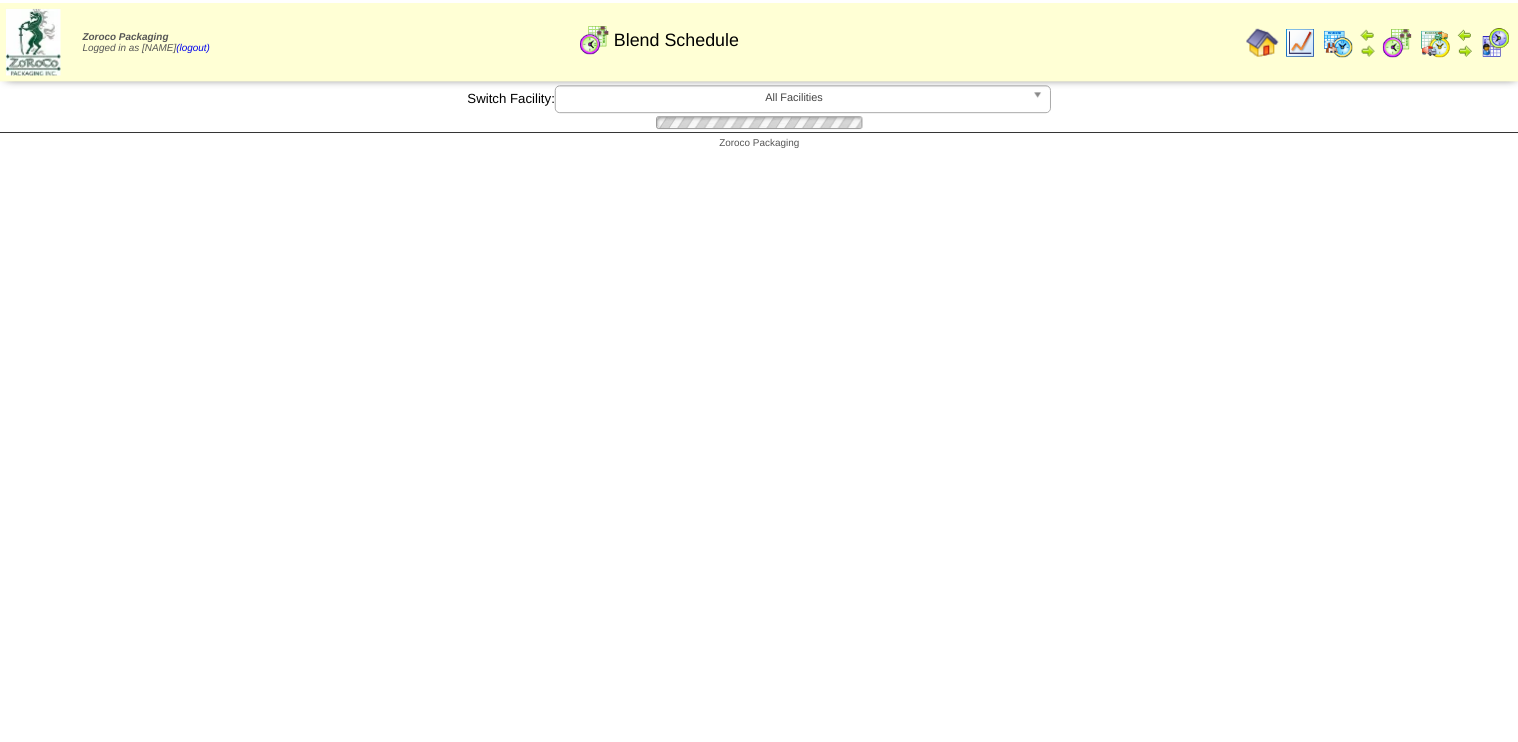 scroll, scrollTop: 829, scrollLeft: 0, axis: vertical 